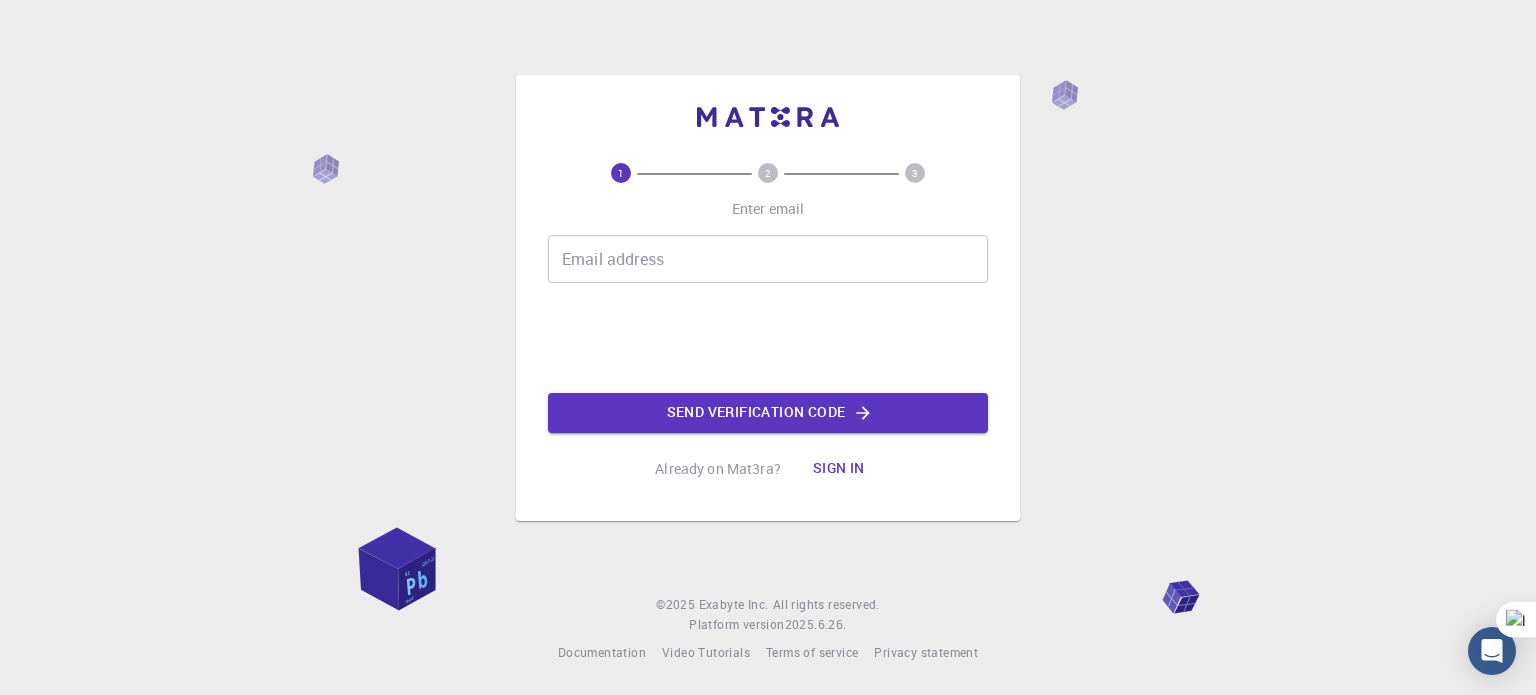 scroll, scrollTop: 0, scrollLeft: 0, axis: both 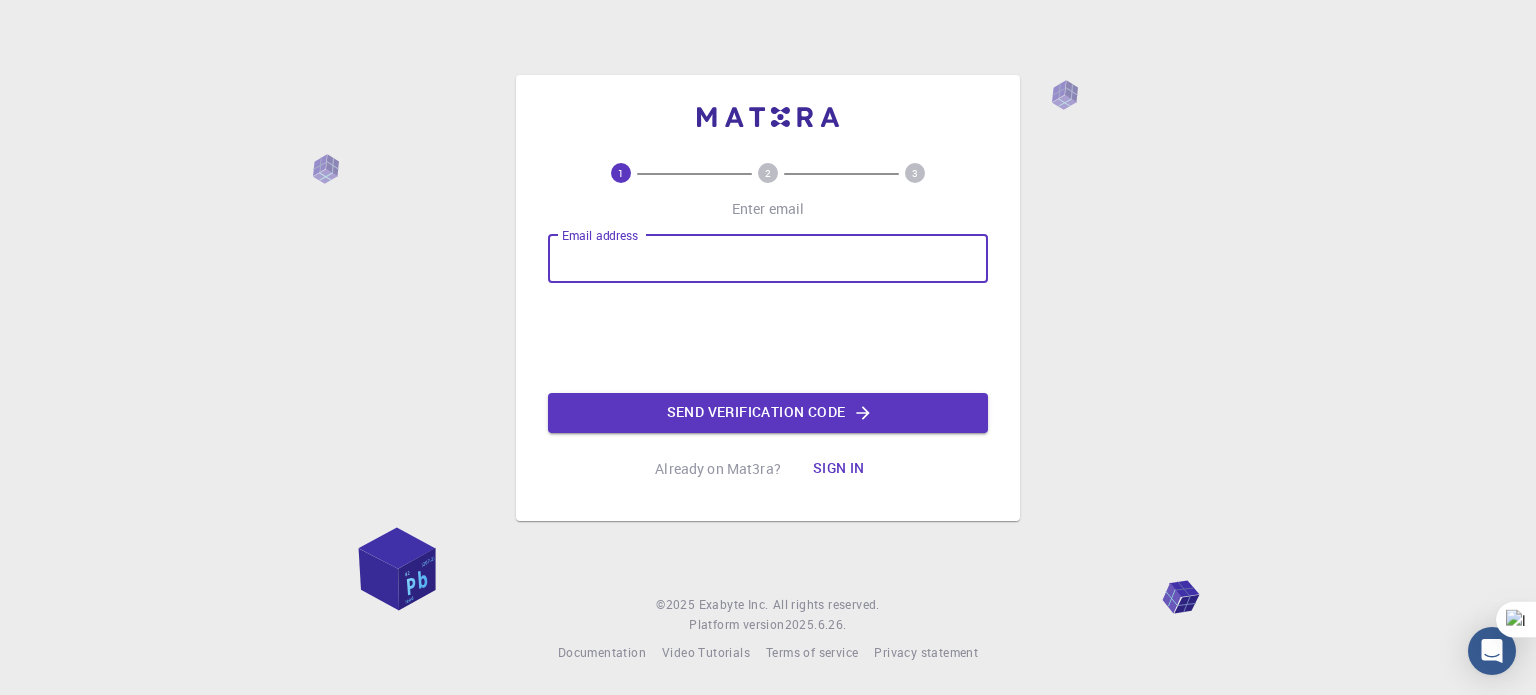 click on "Email address" at bounding box center (768, 259) 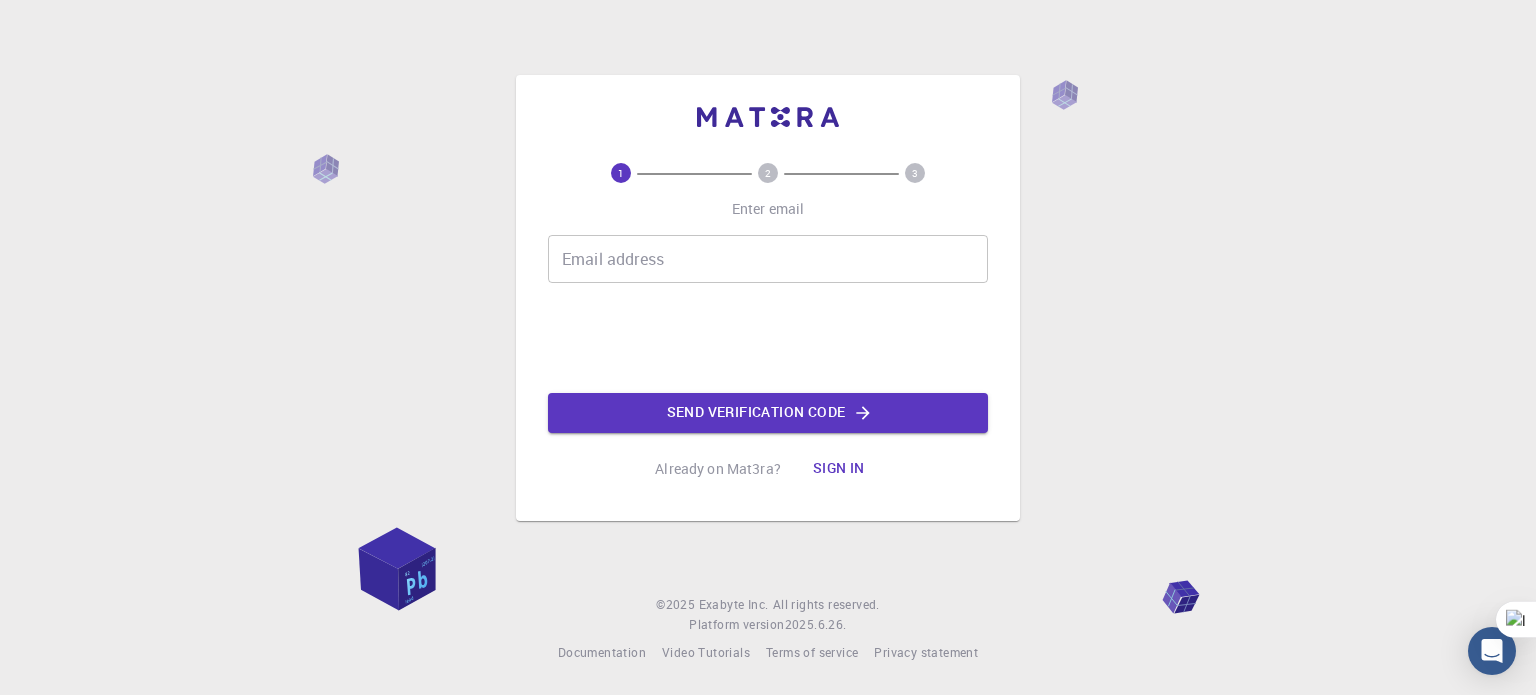 click on "Email address Email address Send verification code" at bounding box center [768, 334] 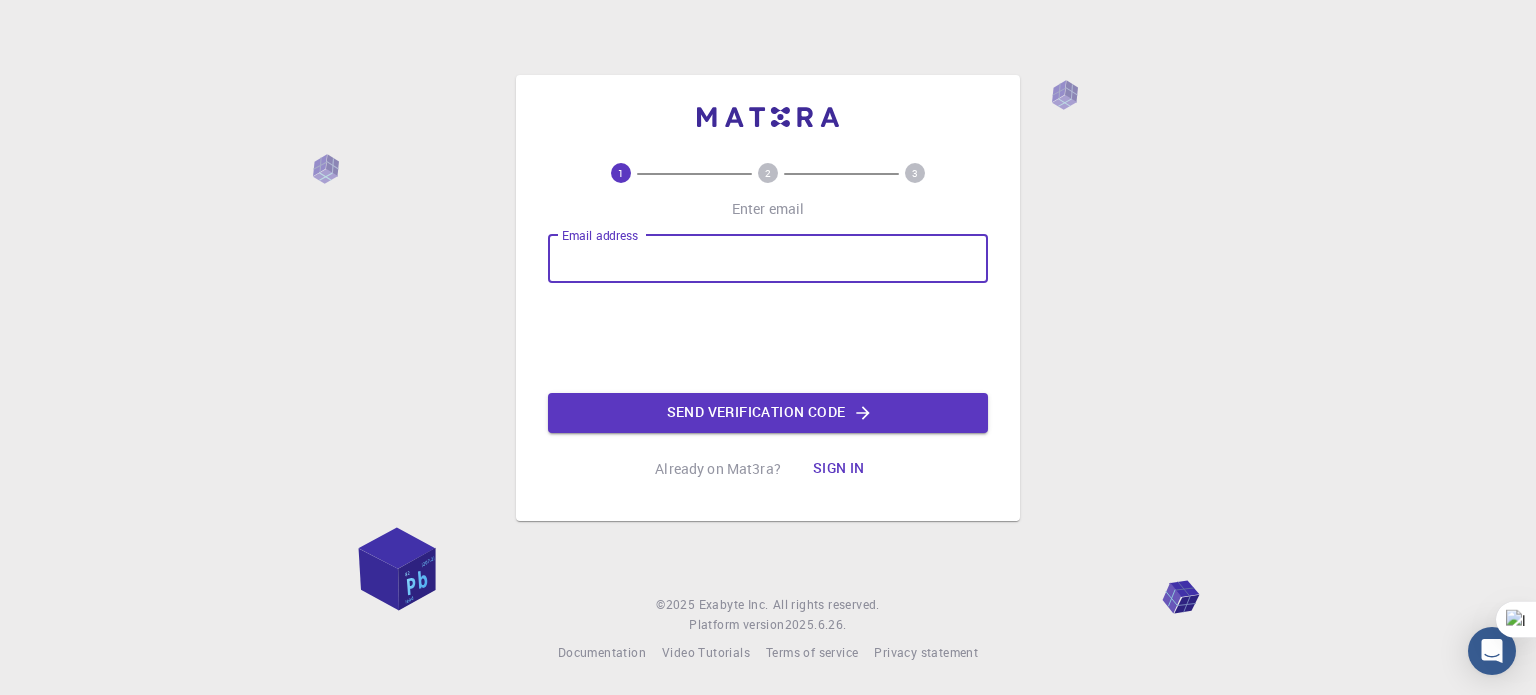 click on "Email address" at bounding box center [768, 259] 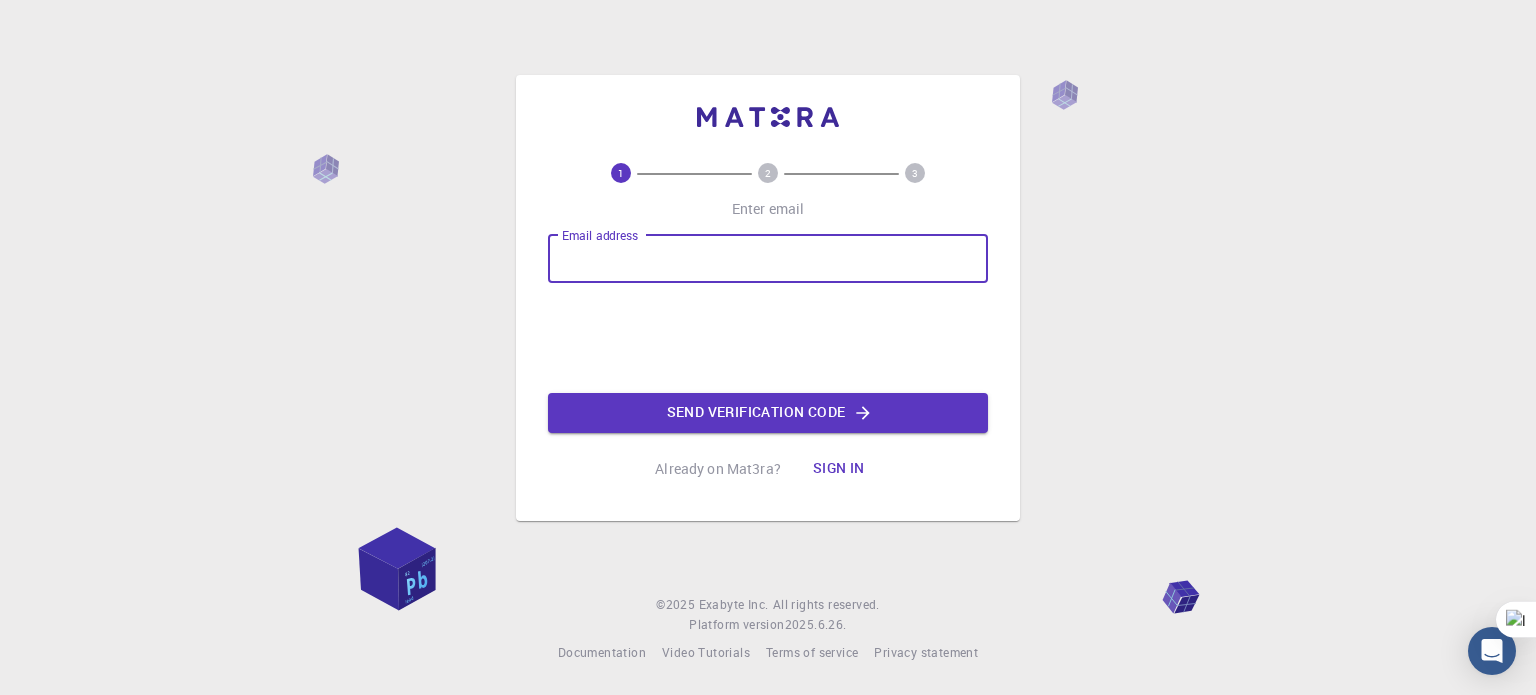 click on "Email address" at bounding box center [768, 259] 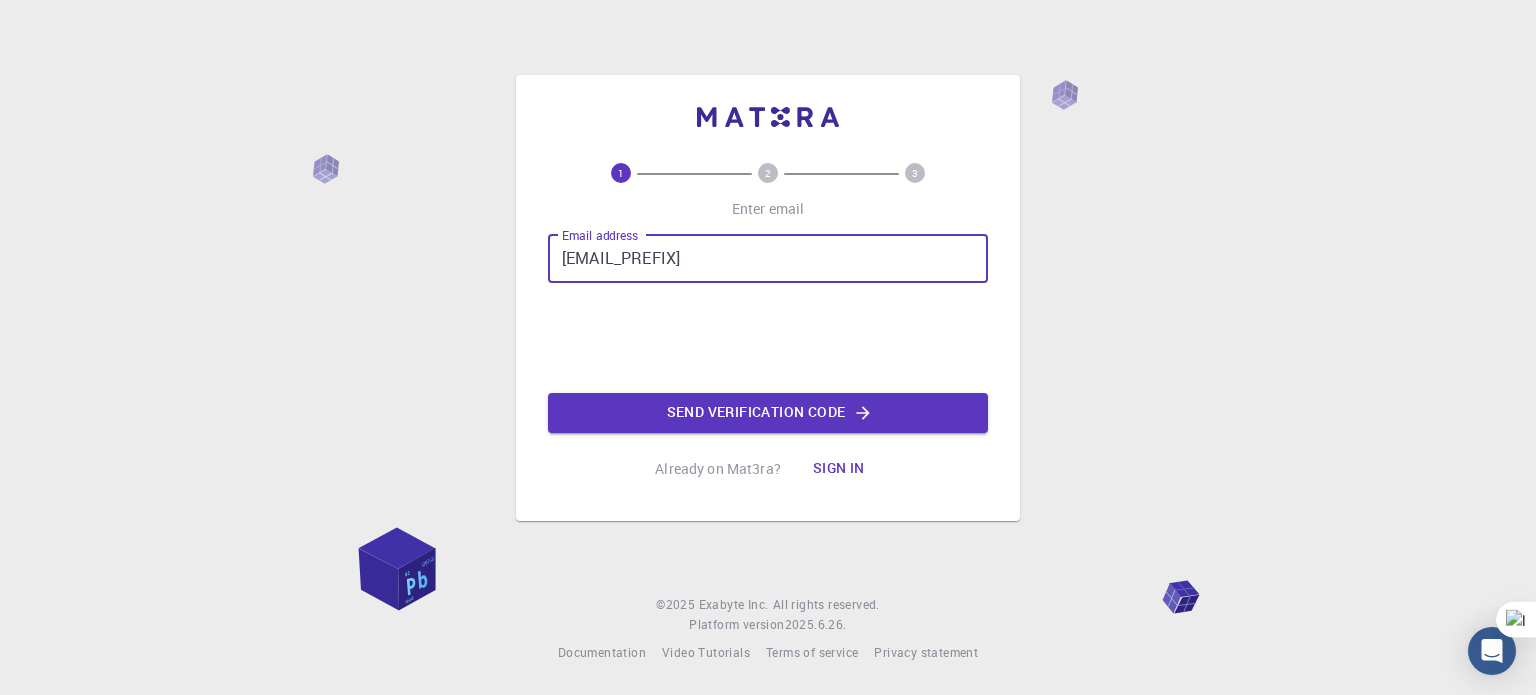 type on "[EMAIL]" 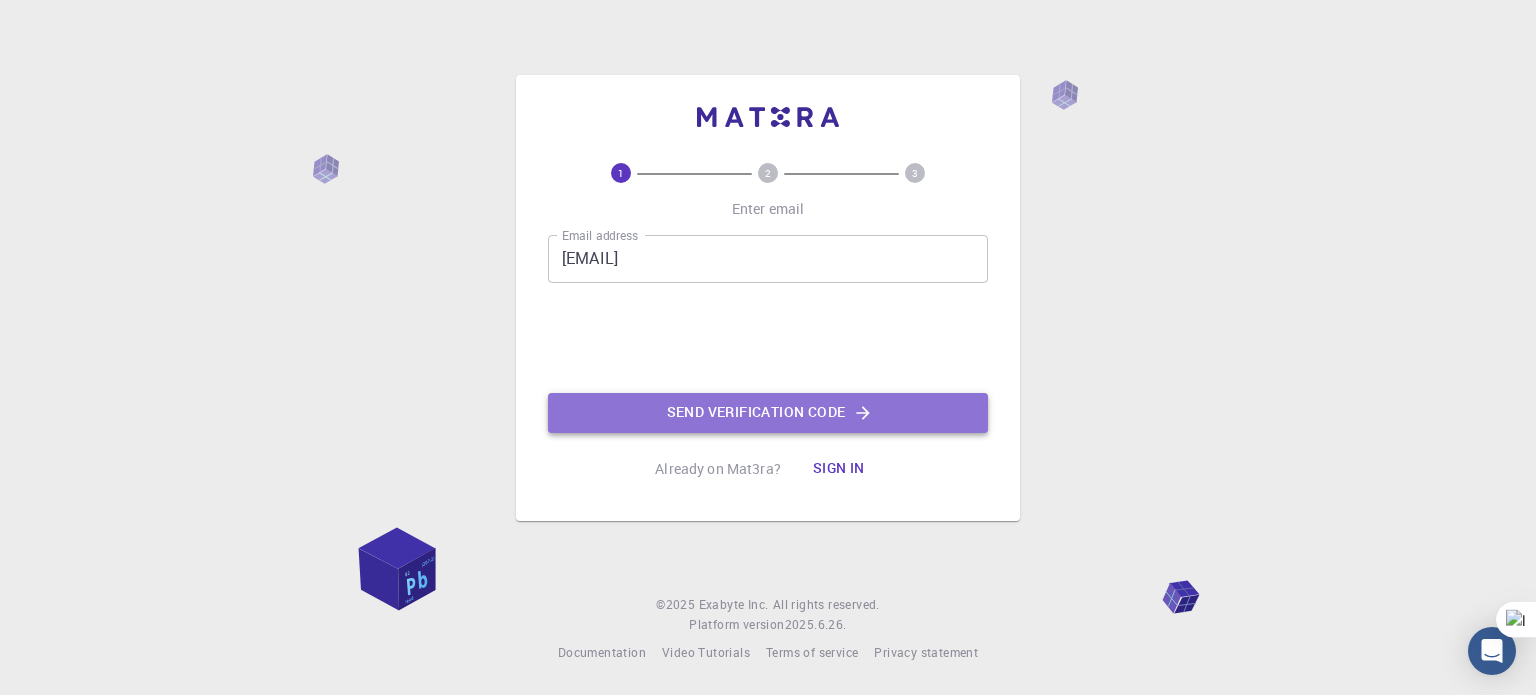 click on "Send verification code" 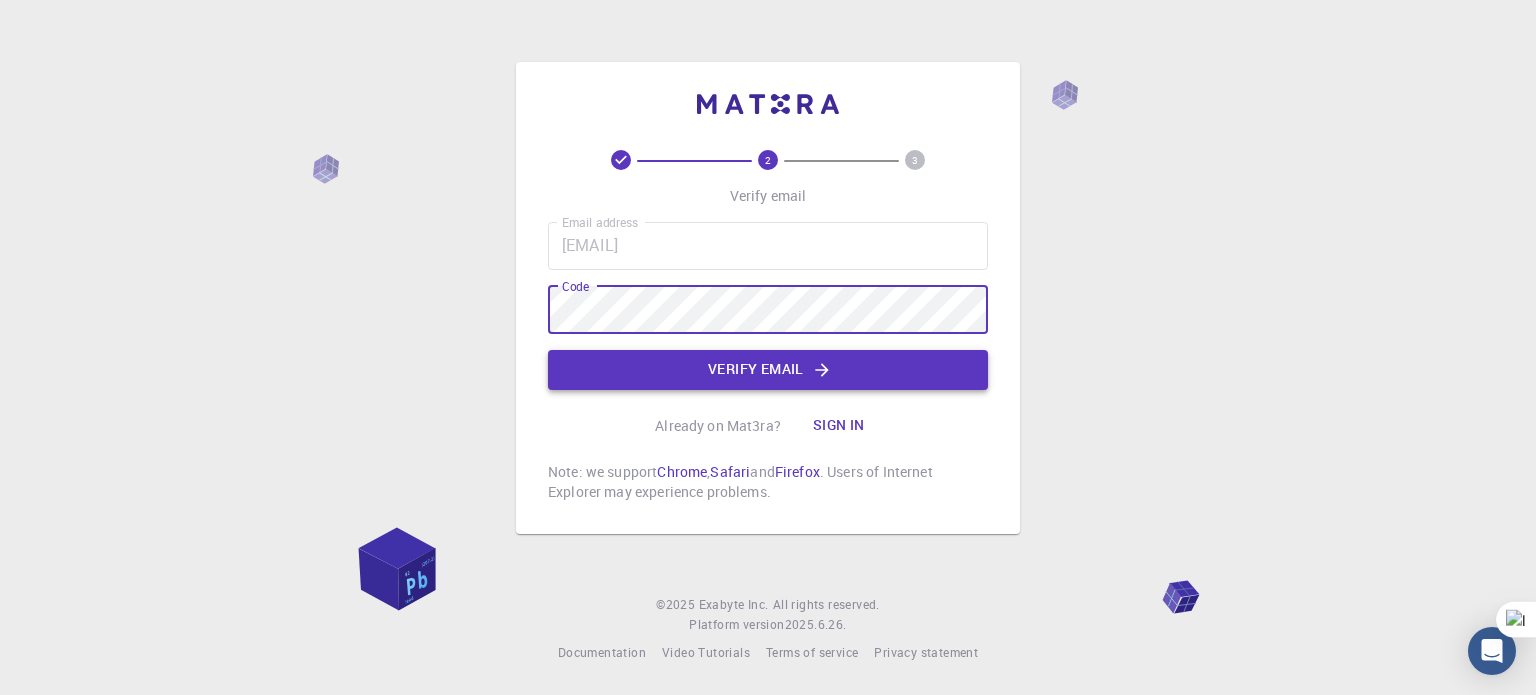 click on "Verify email" 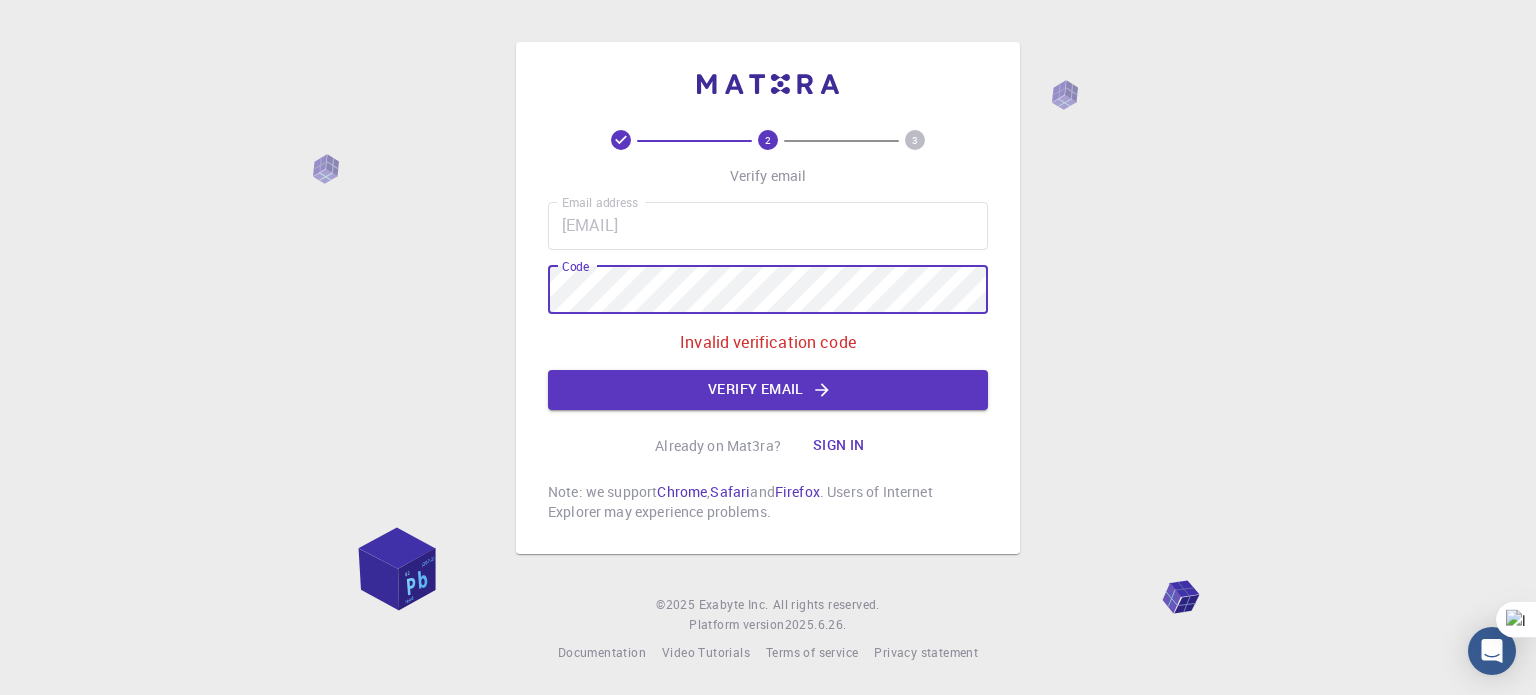 type on "[NUMBER] [NUMBER]" 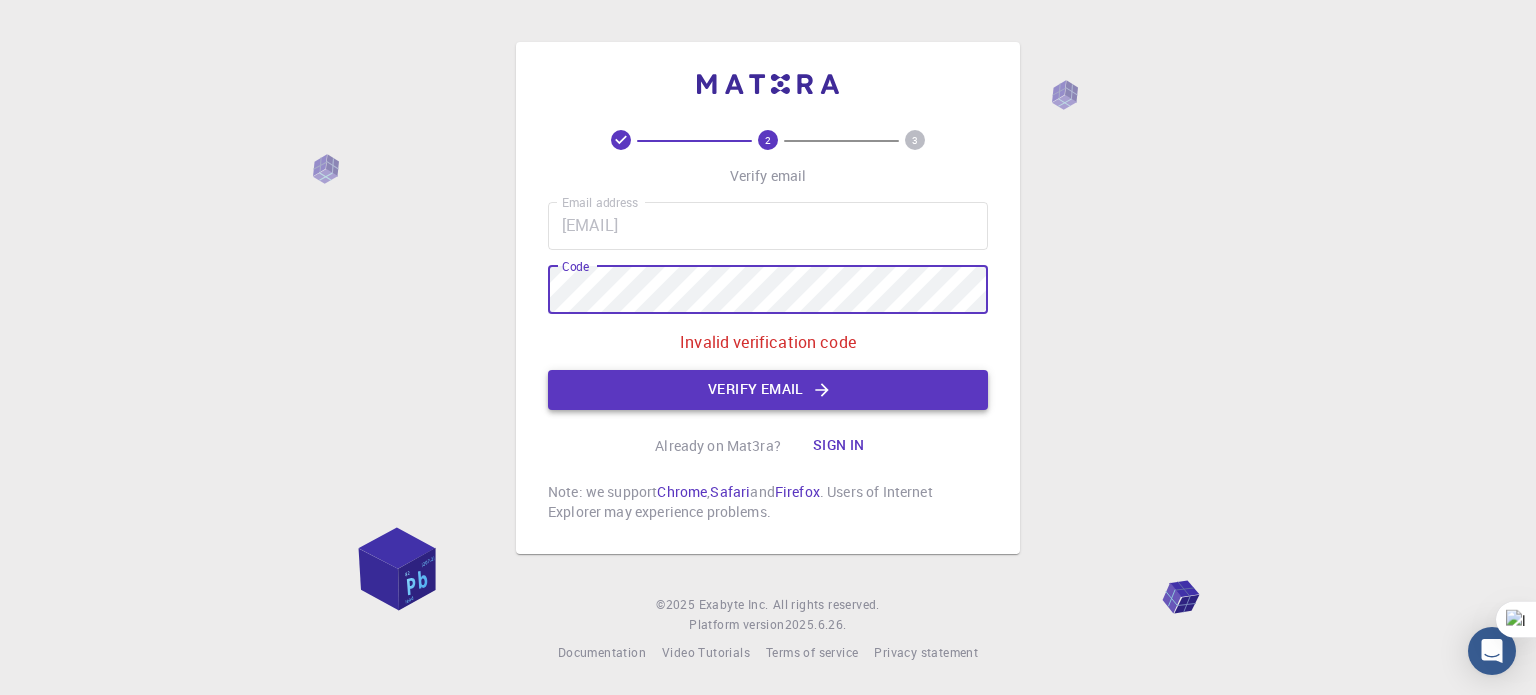 click on "Verify email" at bounding box center (768, 390) 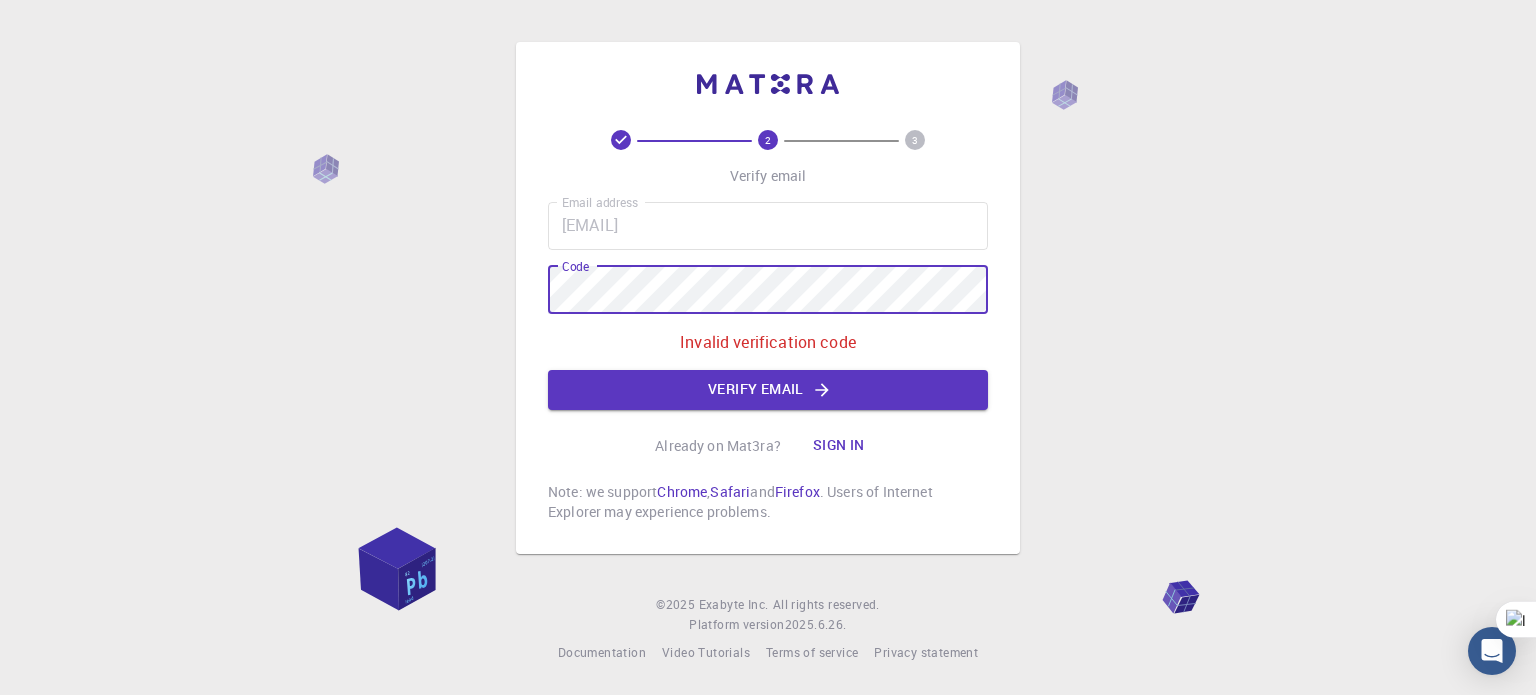 click on "[NUMBER] [NUMBER] Verify email Email address [EMAIL] Email address Code Code Invalid verification code Verify email Already on Mat3ra? Sign in Note: we support Chrome , Safari and Firefox . Users of Internet Explorer may experience problems. © [YEAR] Exabyte Inc. All rights reserved. Platform version [YEAR].[NUMBER].[NUMBER] . Documentation Video Tutorials Terms of service Privacy statement" at bounding box center [768, 347] 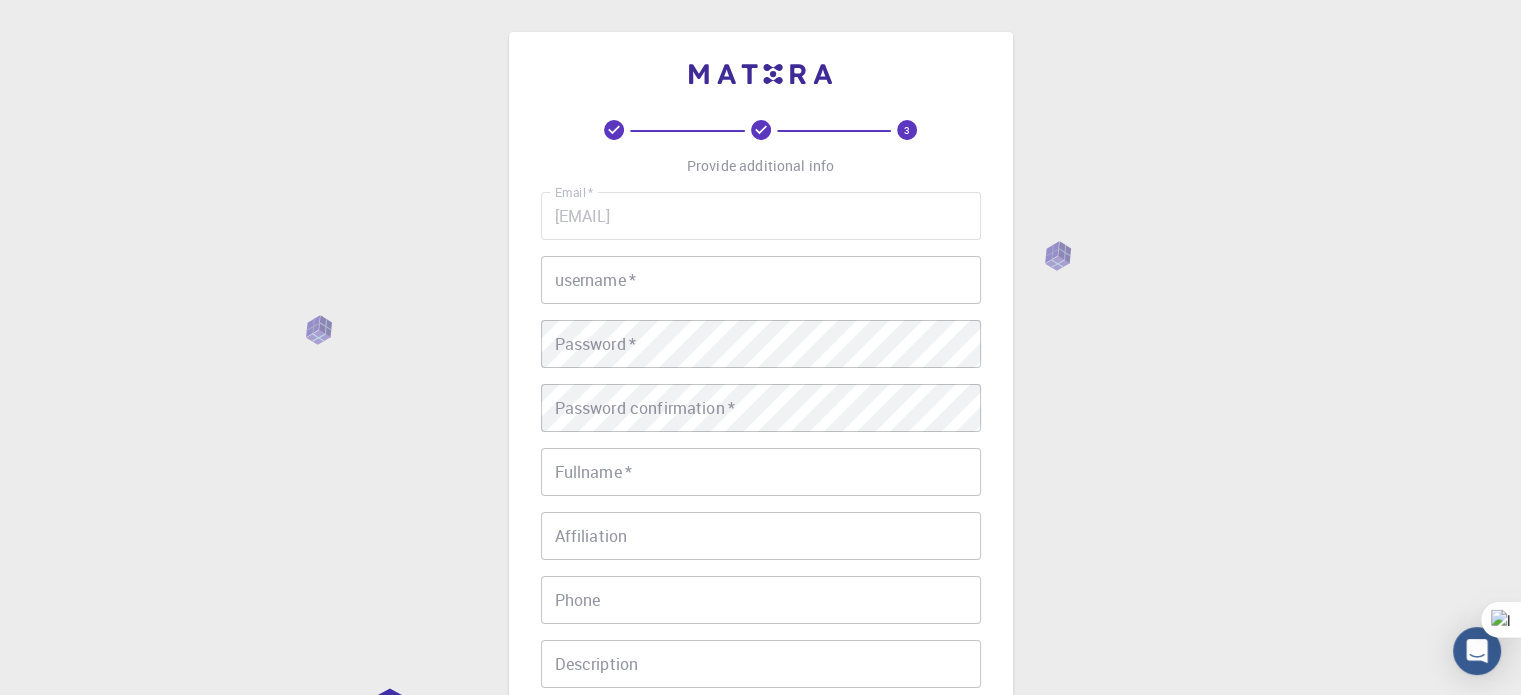 click on "username   *" at bounding box center [761, 280] 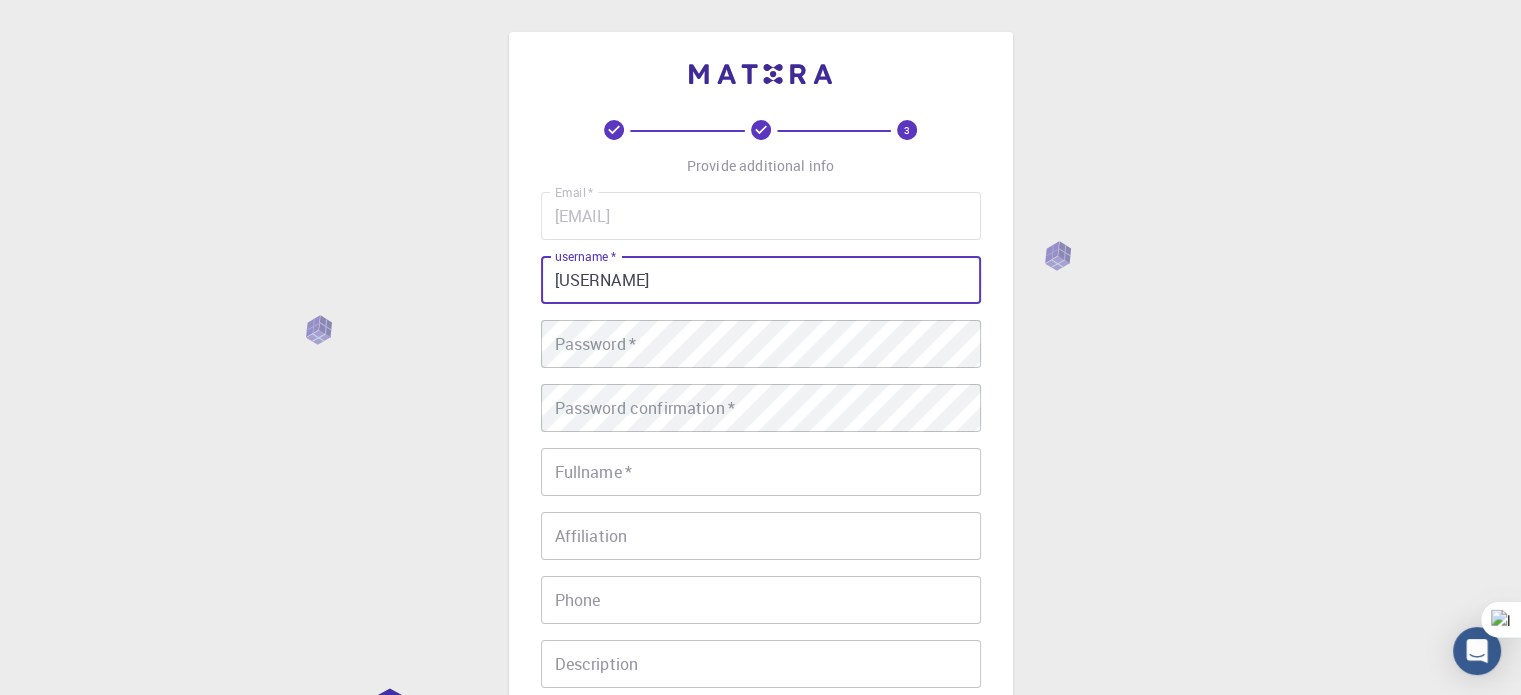 type on "[USERNAME]" 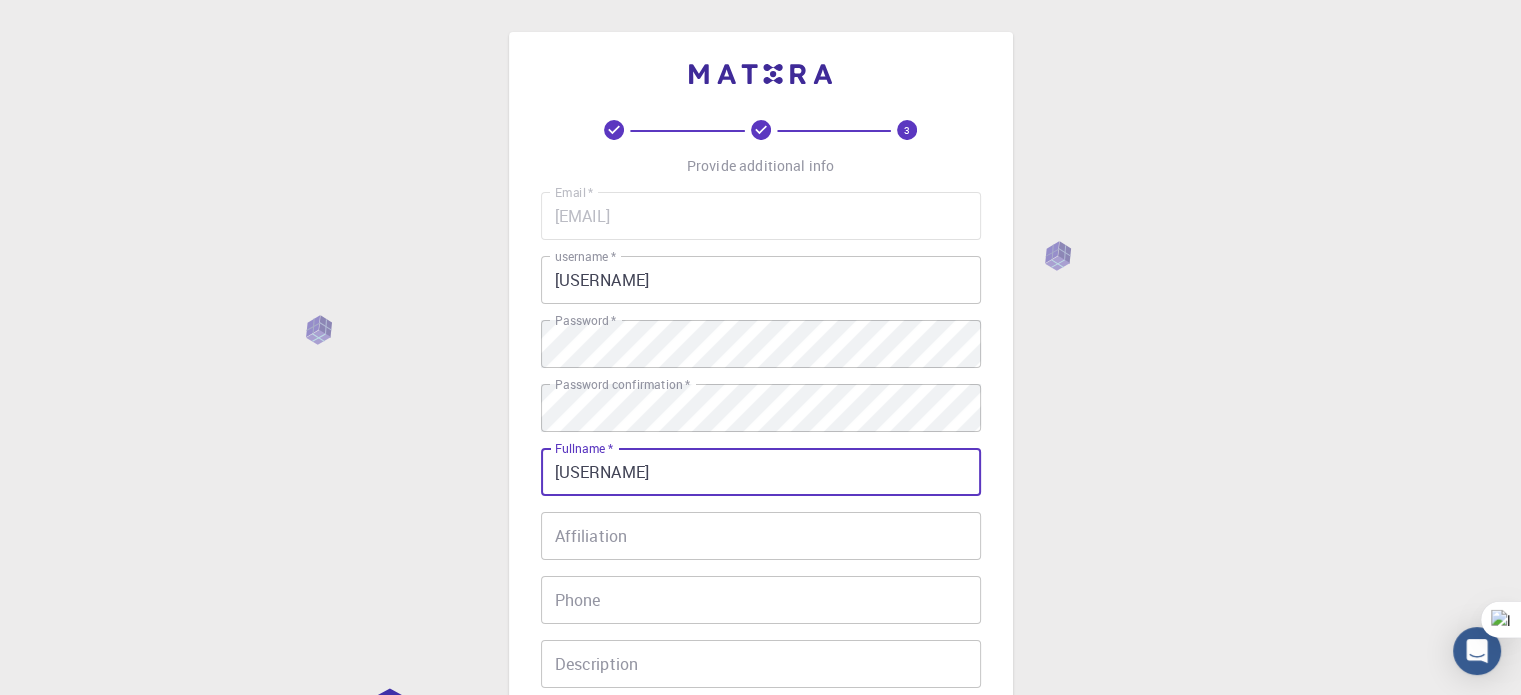 click on "REGISTER" at bounding box center [761, 778] 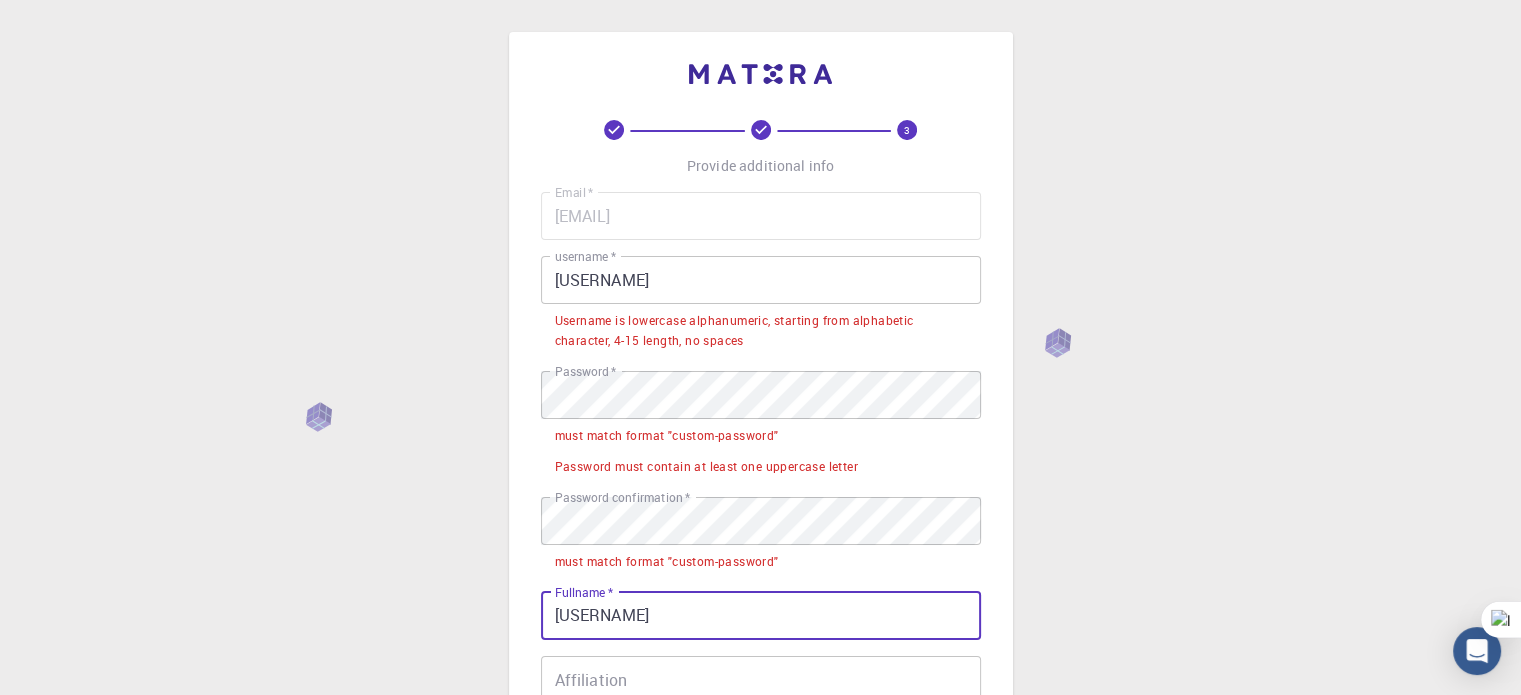 type on "[FULLNAME]" 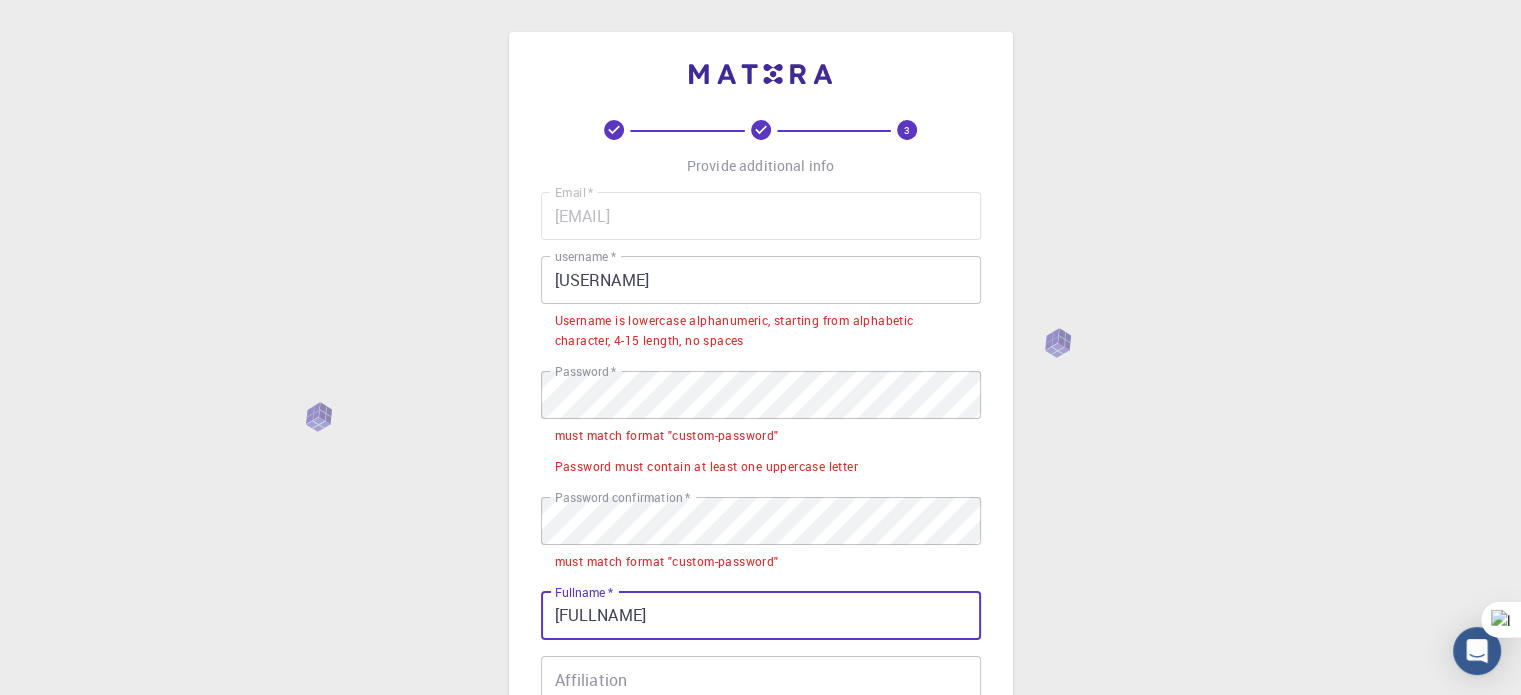 type on "[PHONE]" 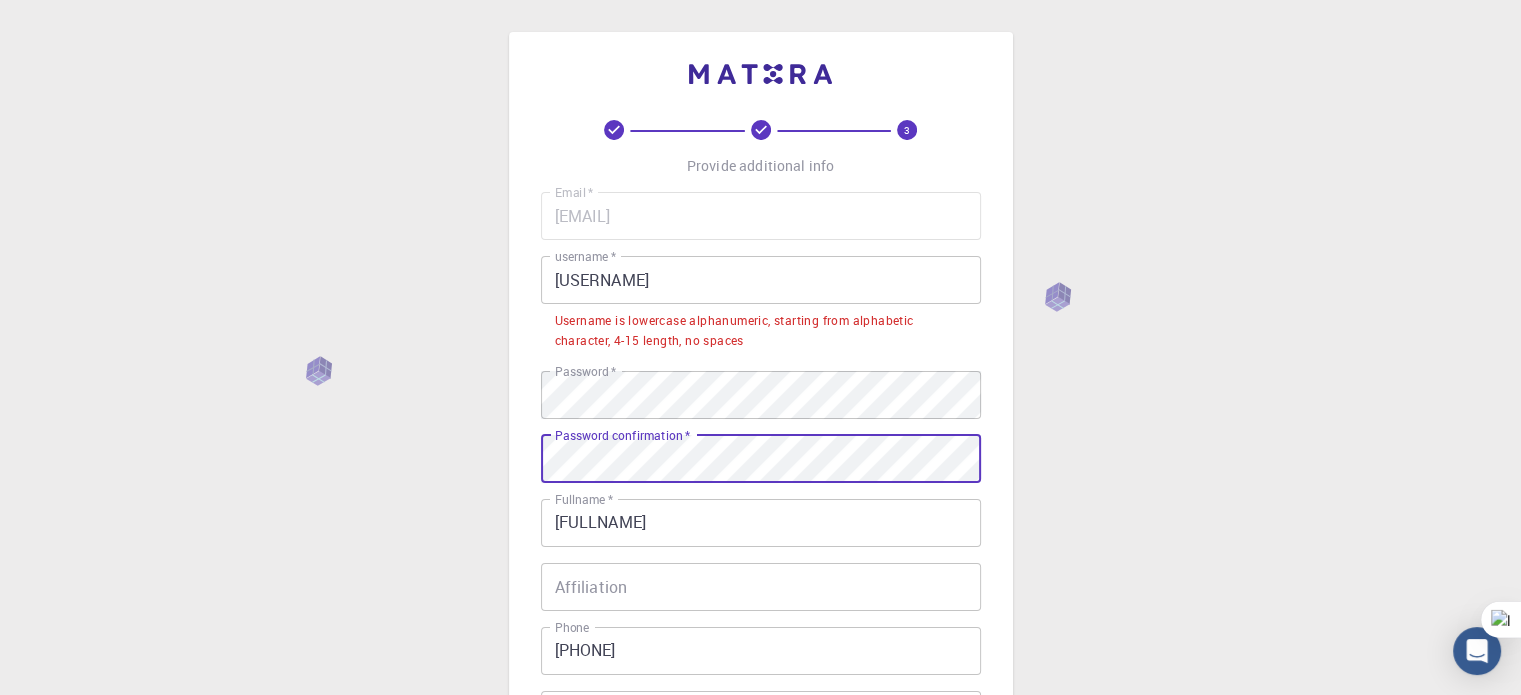 click on "[USERNAME]" at bounding box center (761, 280) 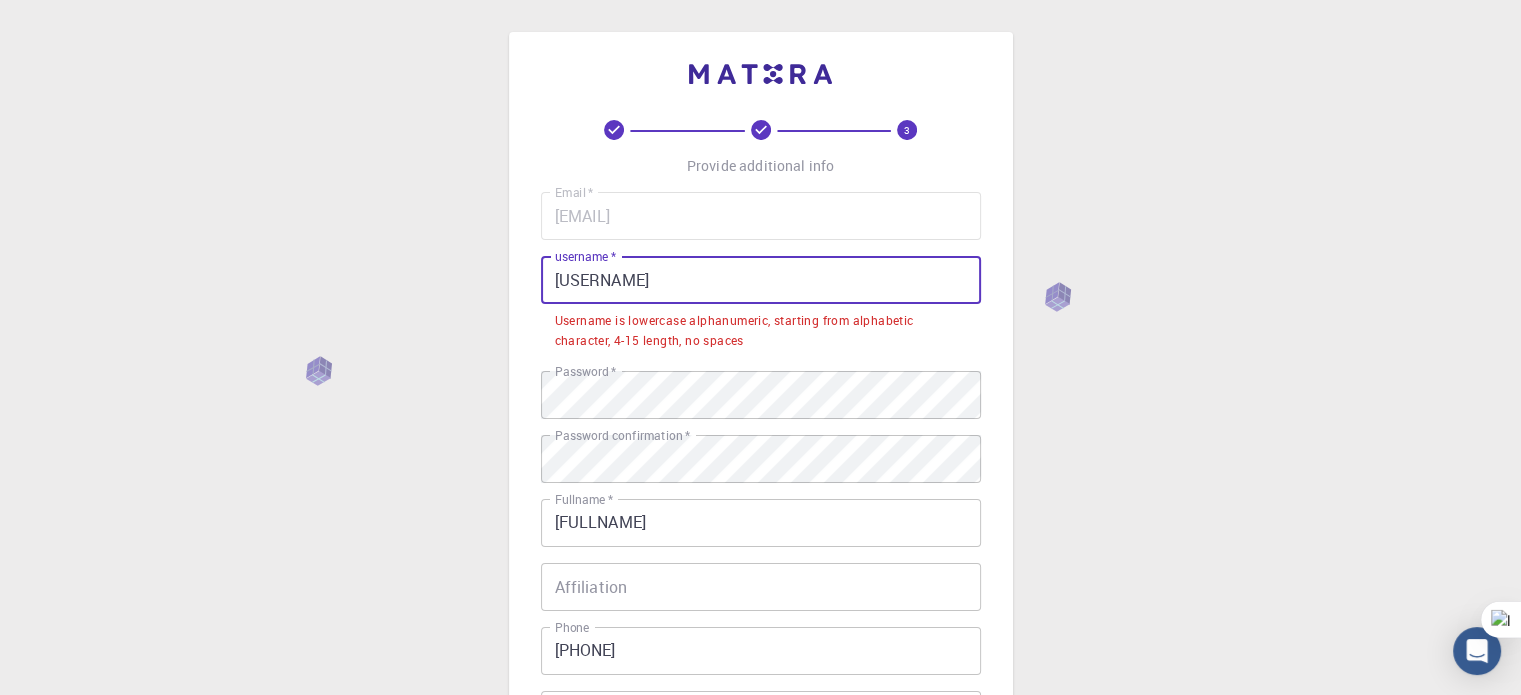 click on "[USERNAME]" at bounding box center [761, 280] 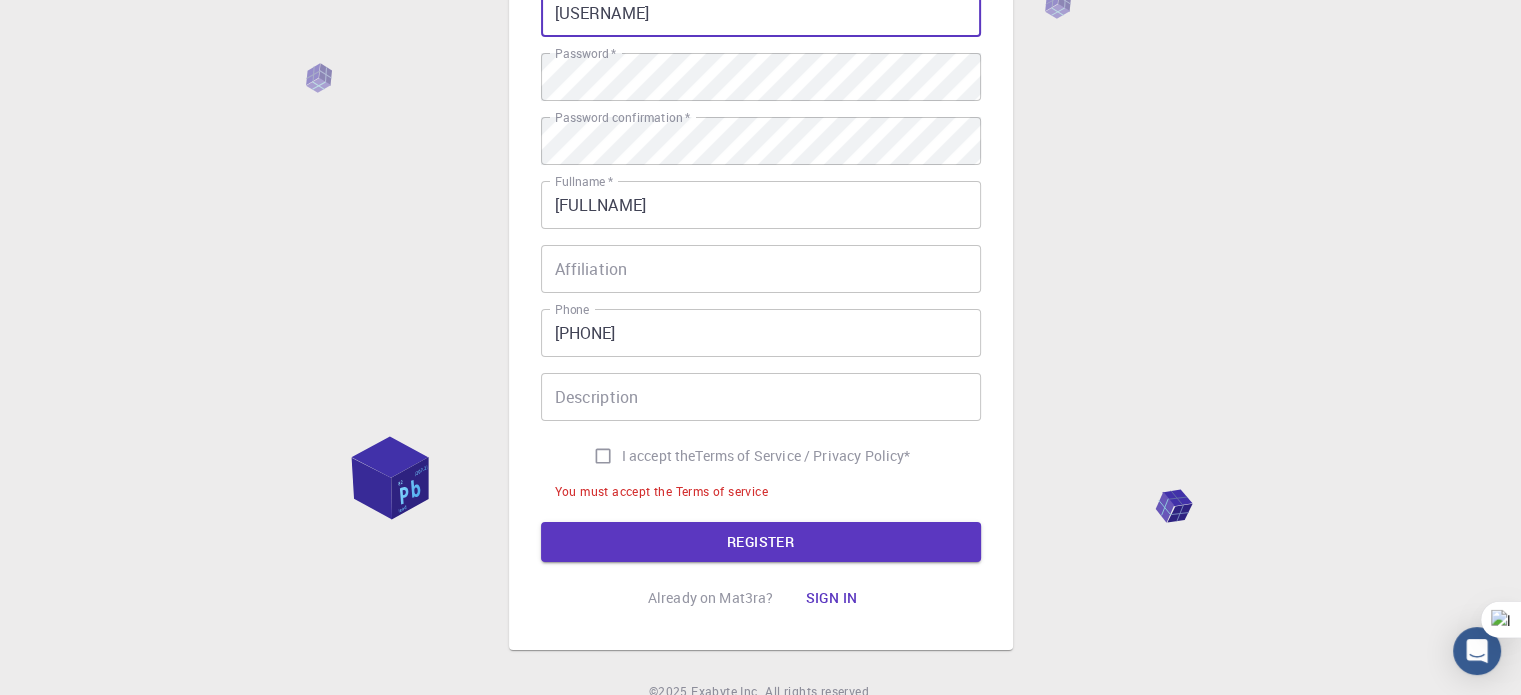 scroll, scrollTop: 300, scrollLeft: 0, axis: vertical 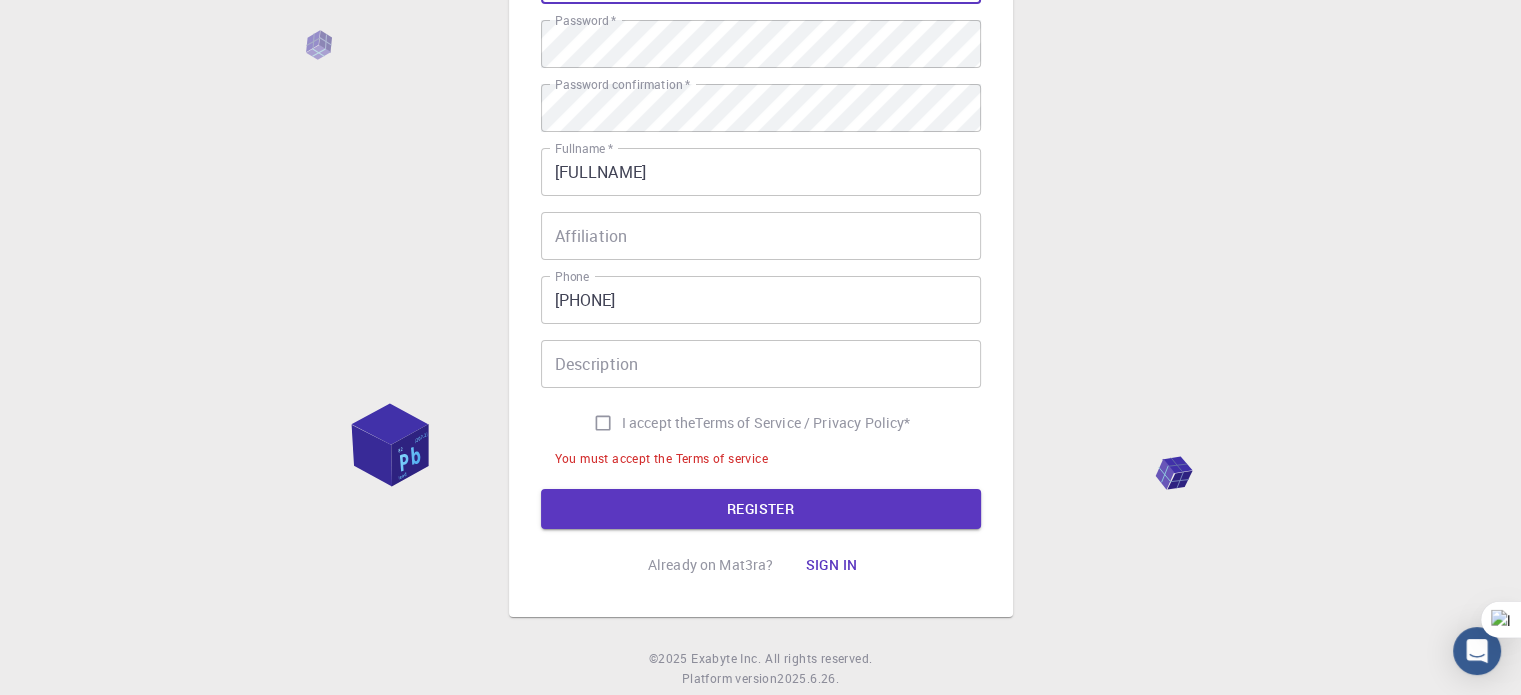 type on "[USERNAME]" 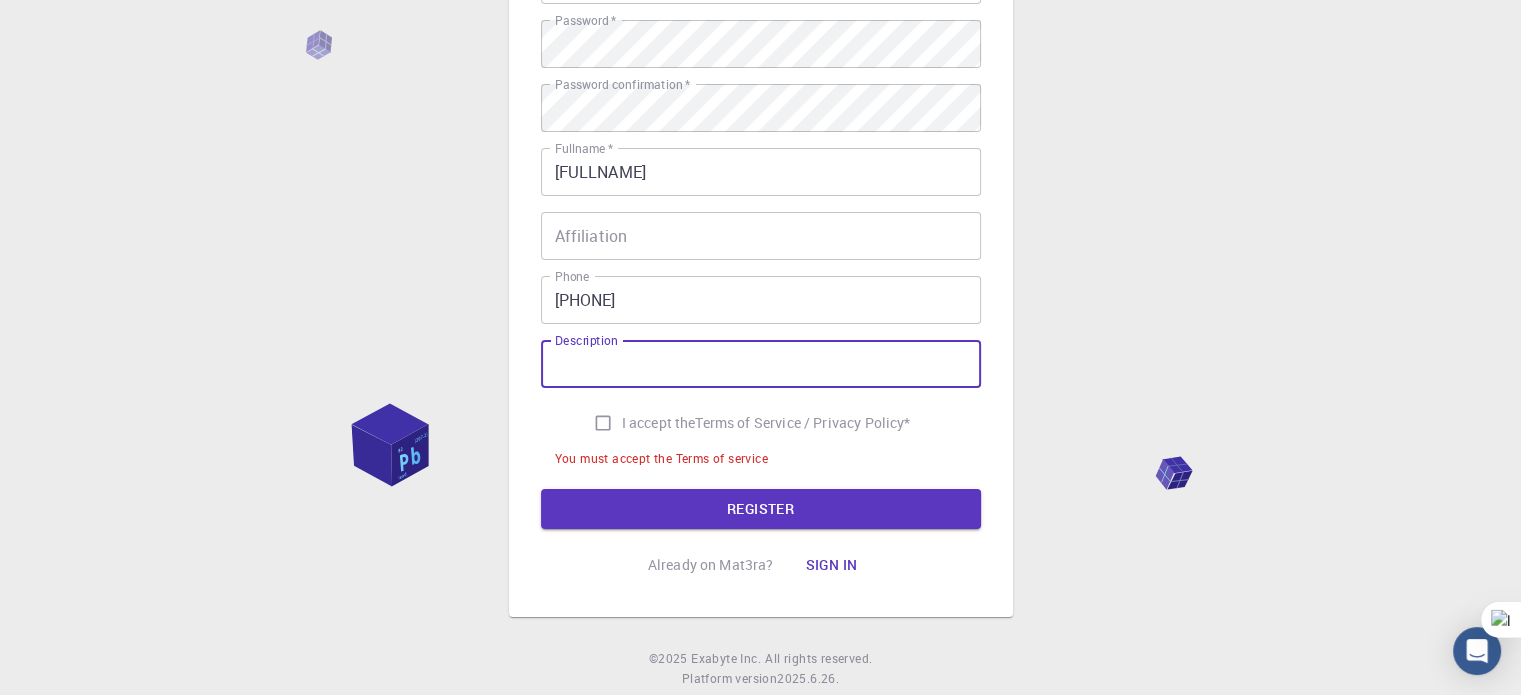 click on "Description" at bounding box center [761, 364] 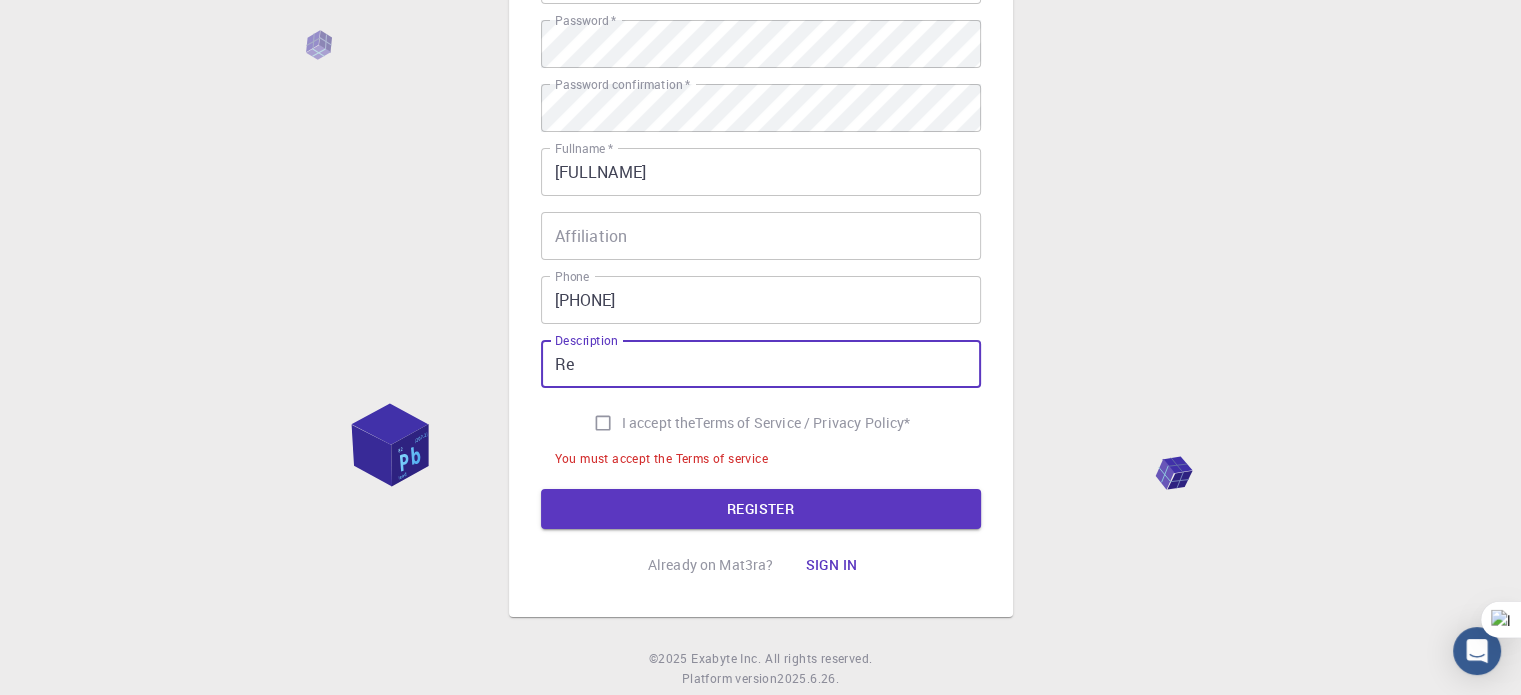 type on "R" 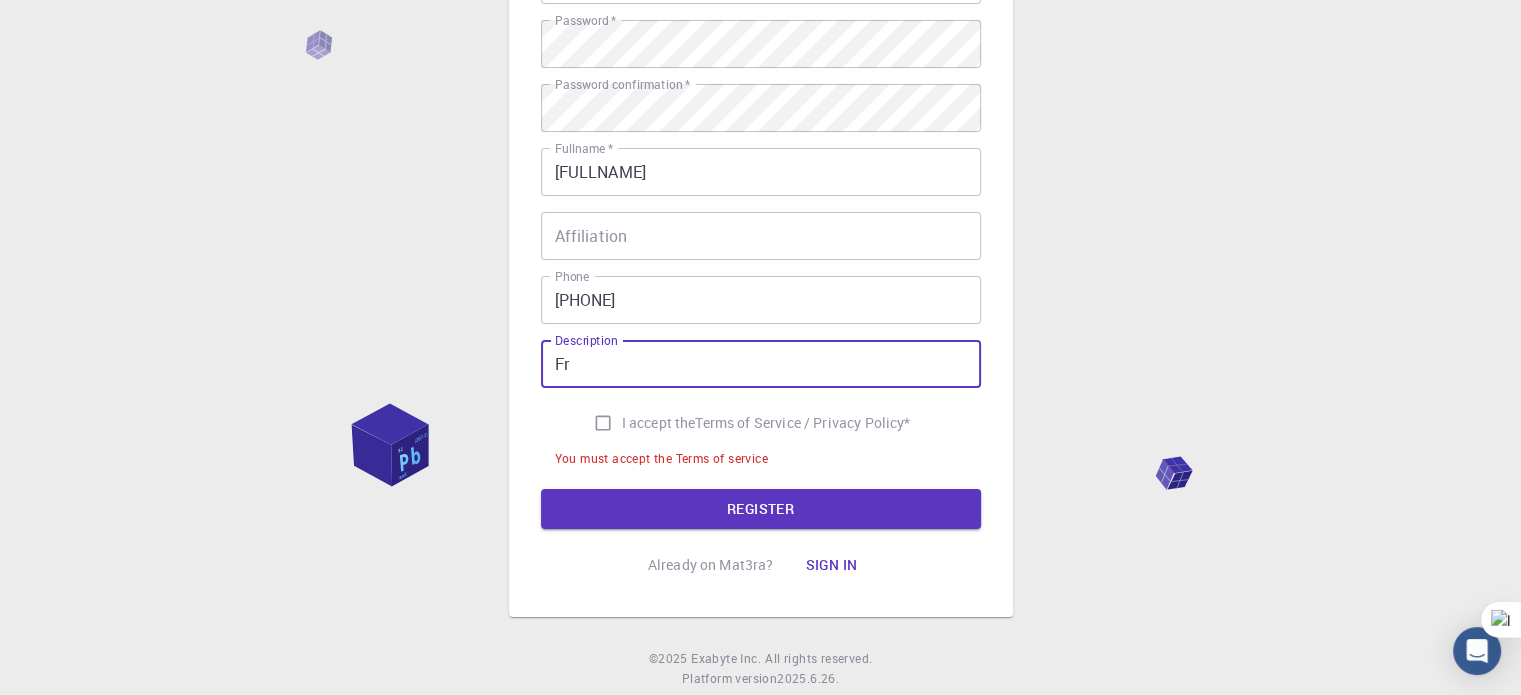 type on "F" 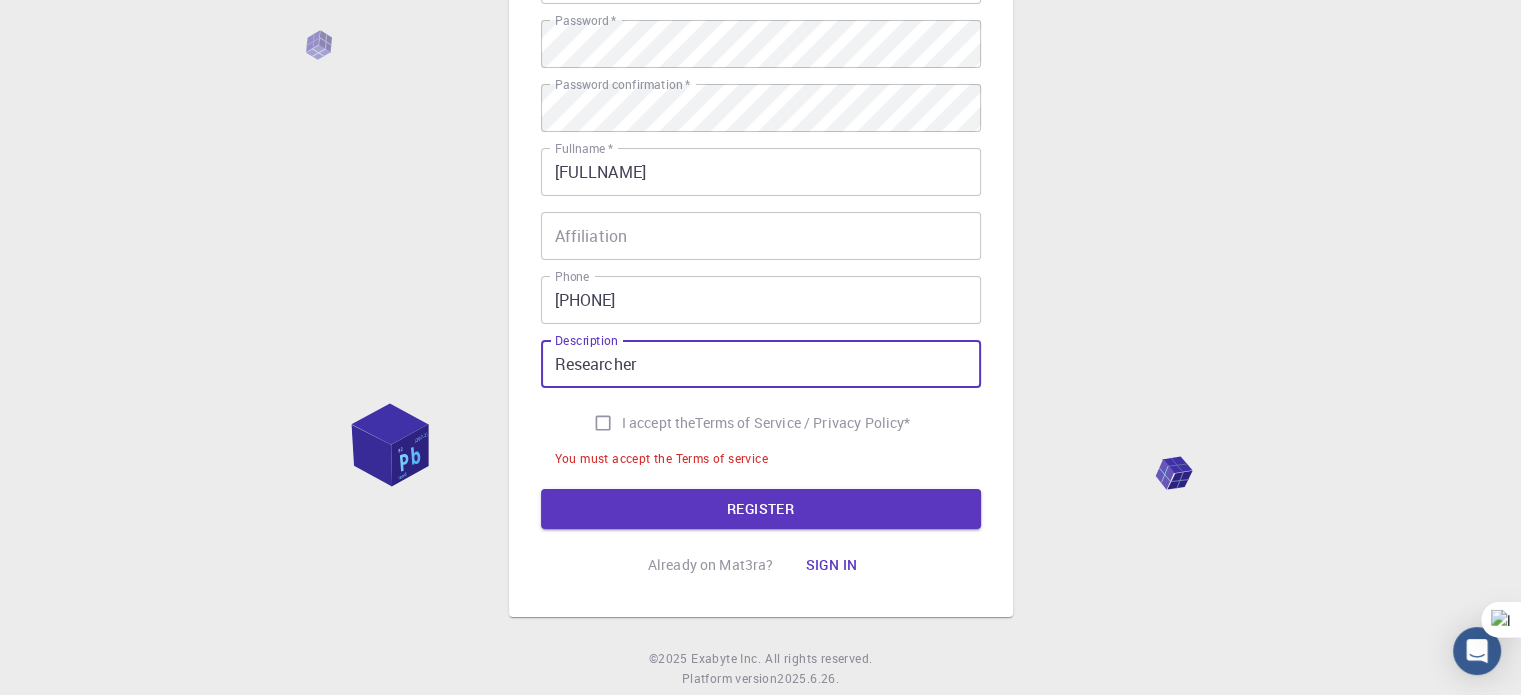 click on "Researcher" at bounding box center (761, 364) 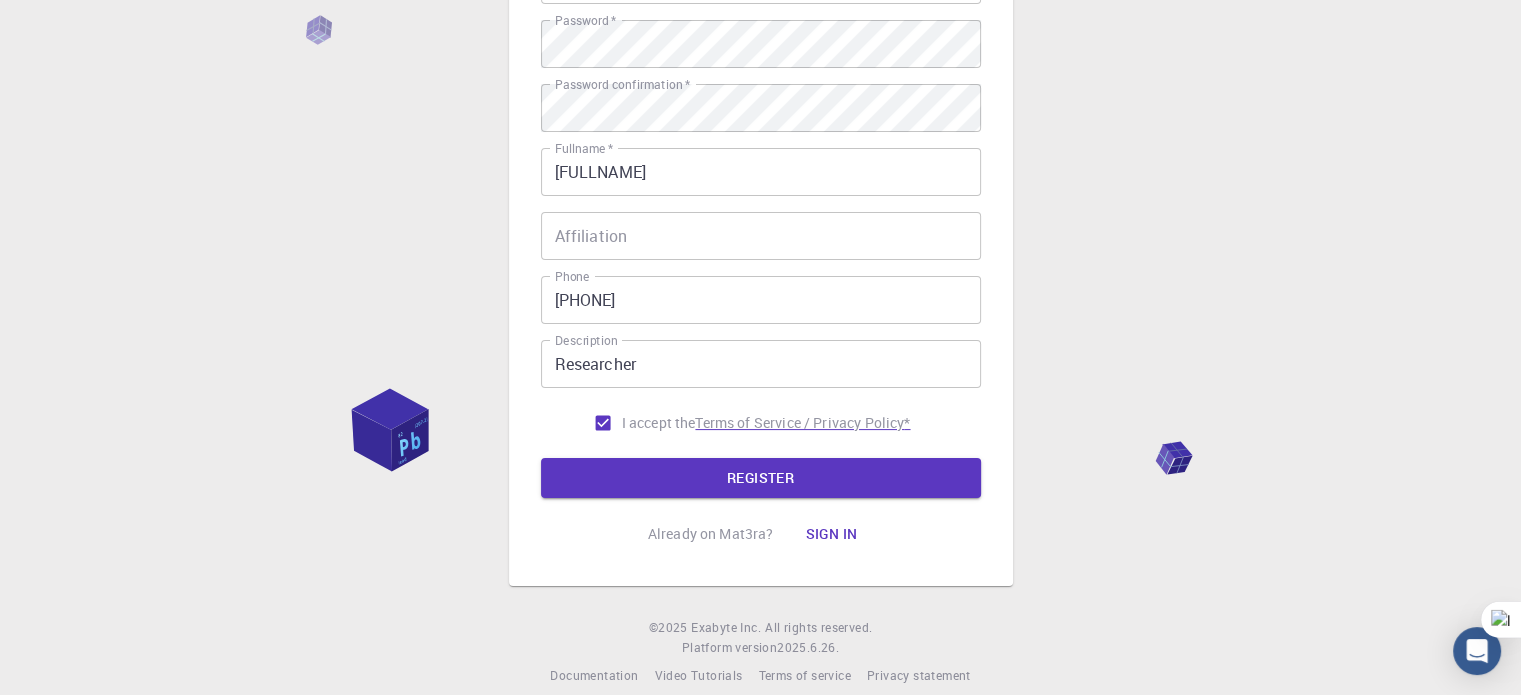 click on "REGISTER" at bounding box center (761, 478) 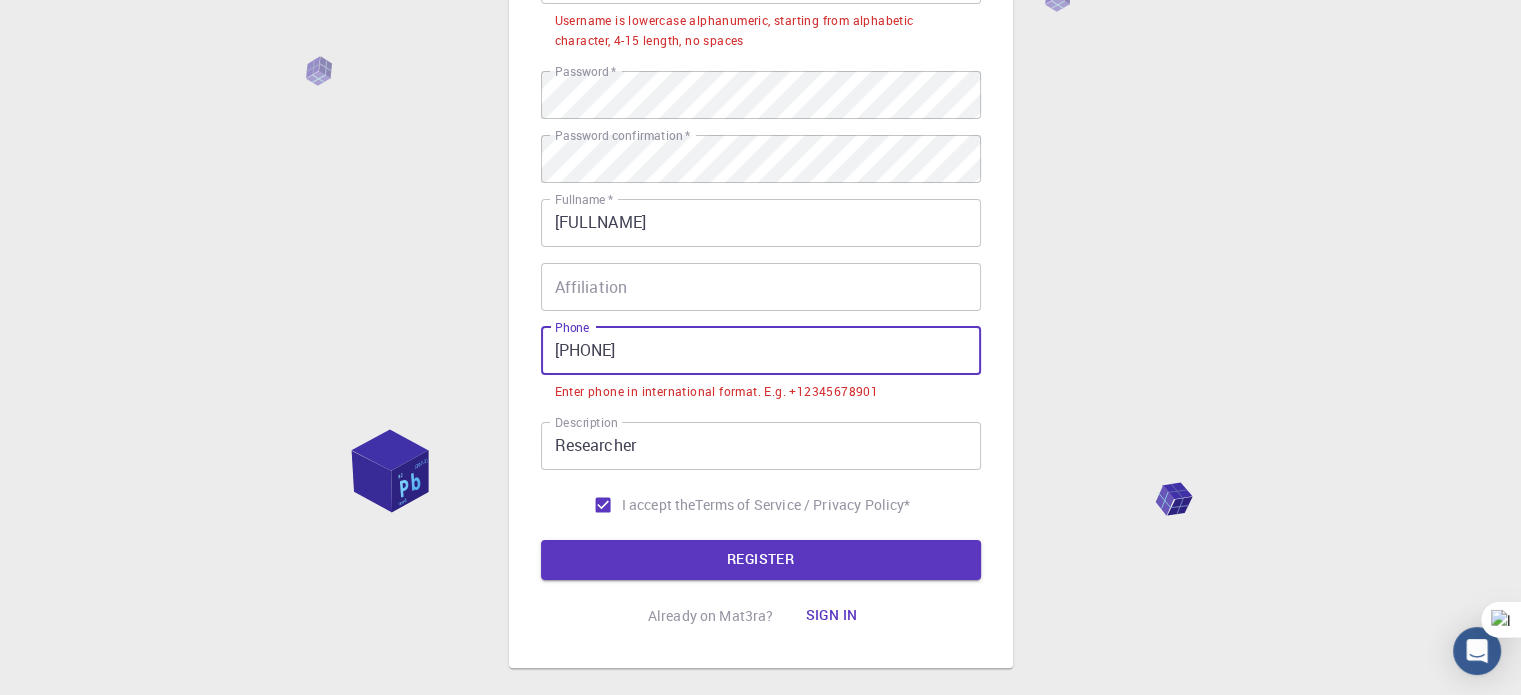 click on "[PHONE]" at bounding box center (761, 351) 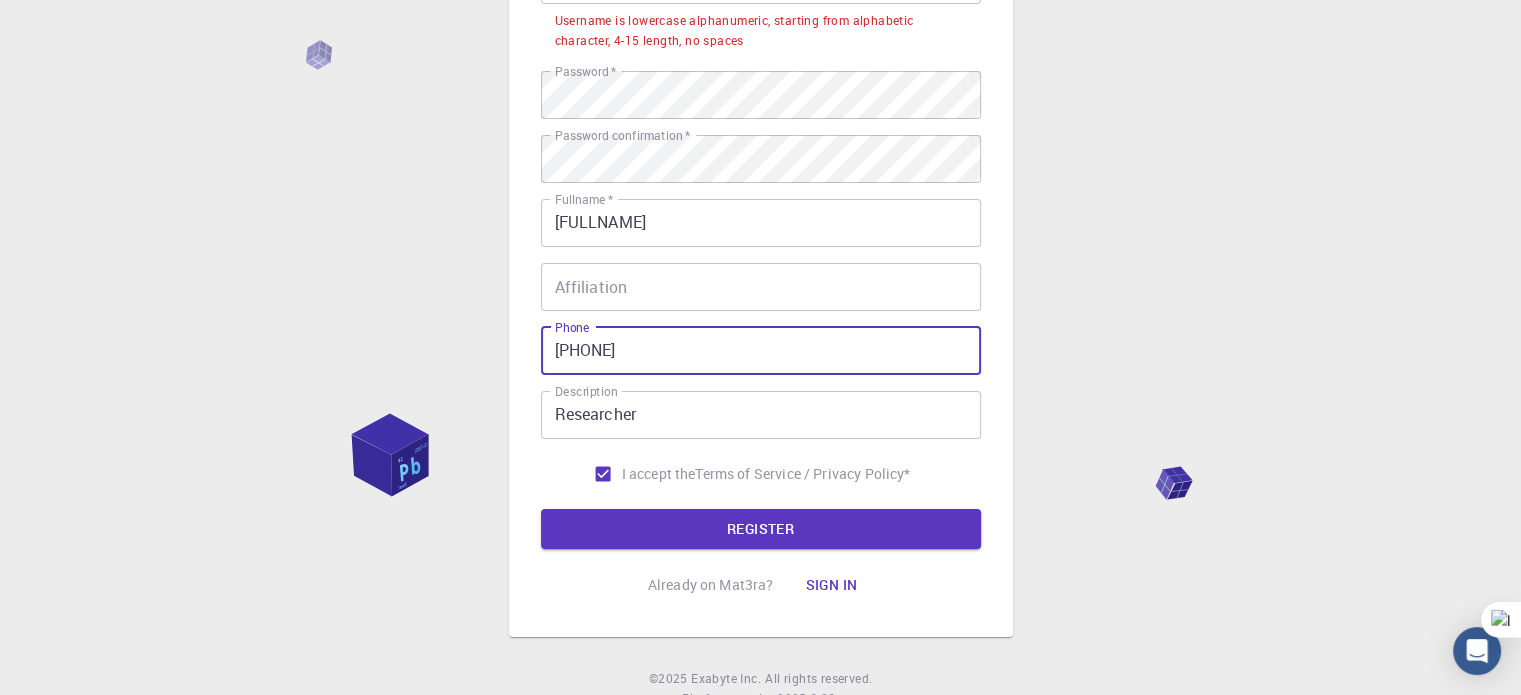 type on "[PHONE]" 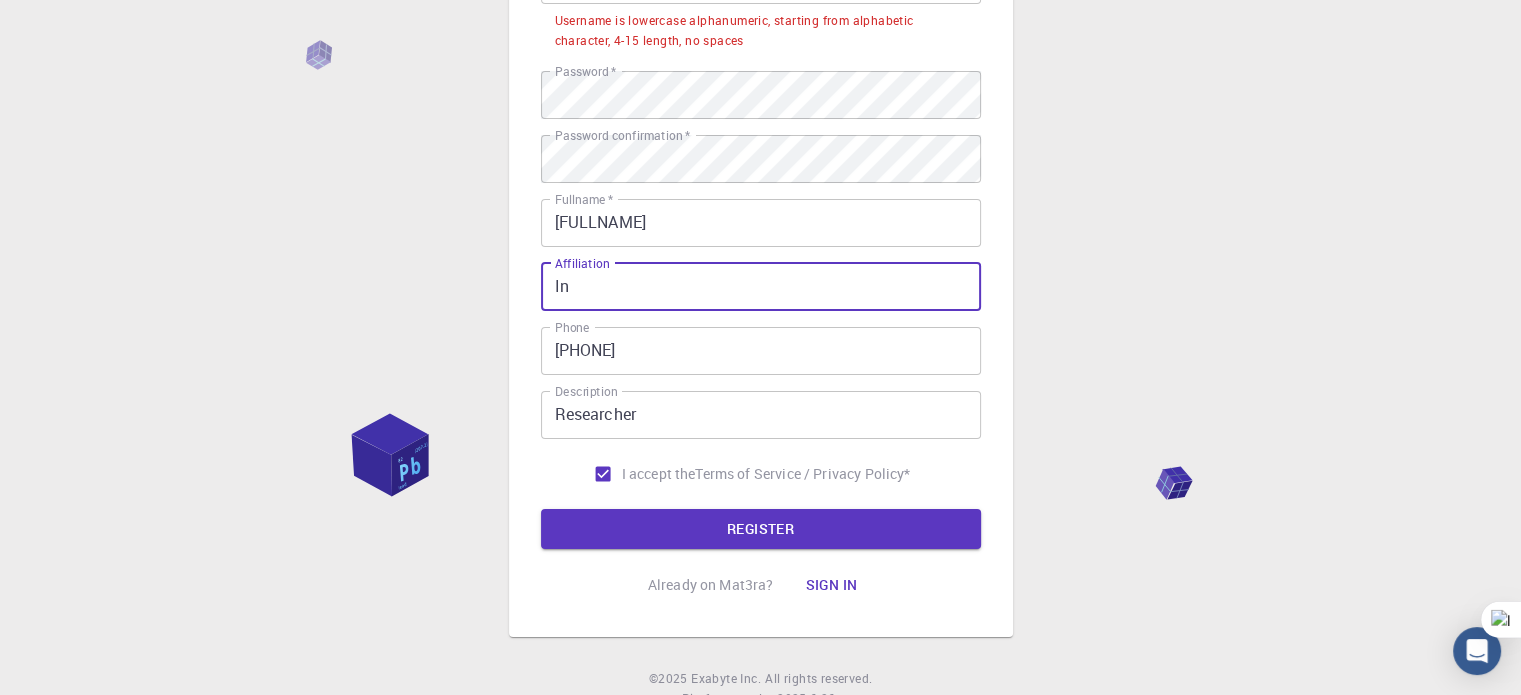 type on "I" 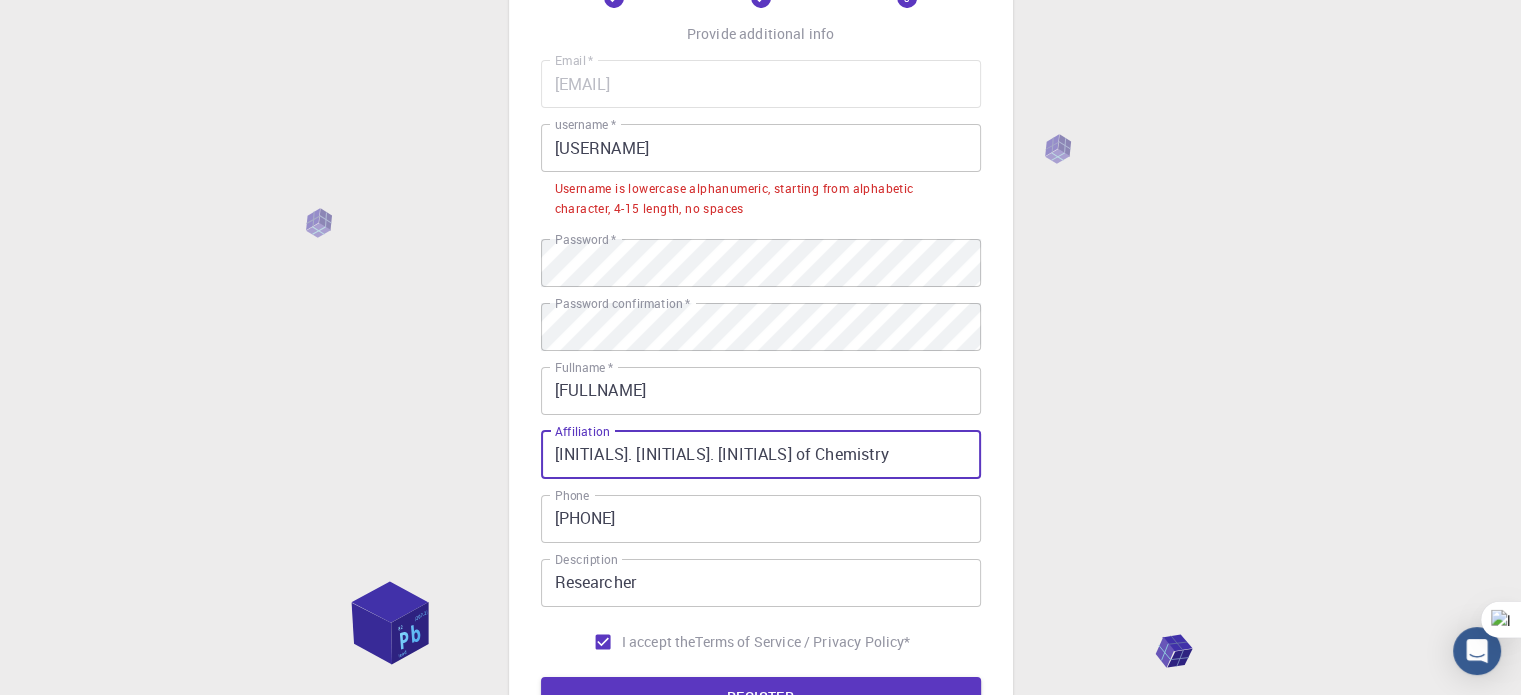 scroll, scrollTop: 100, scrollLeft: 0, axis: vertical 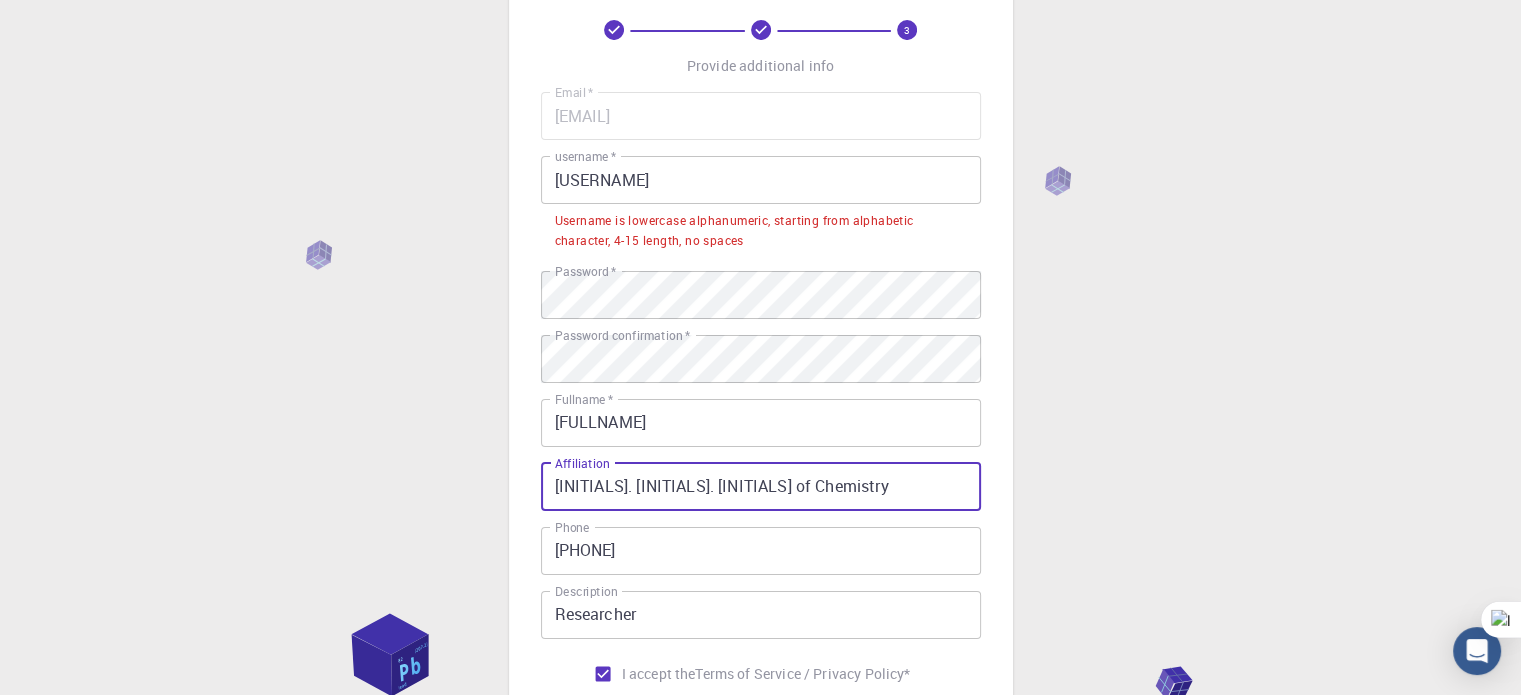 type on "[INITIALS]. [INITIALS]. [INITIALS] of Chemistry" 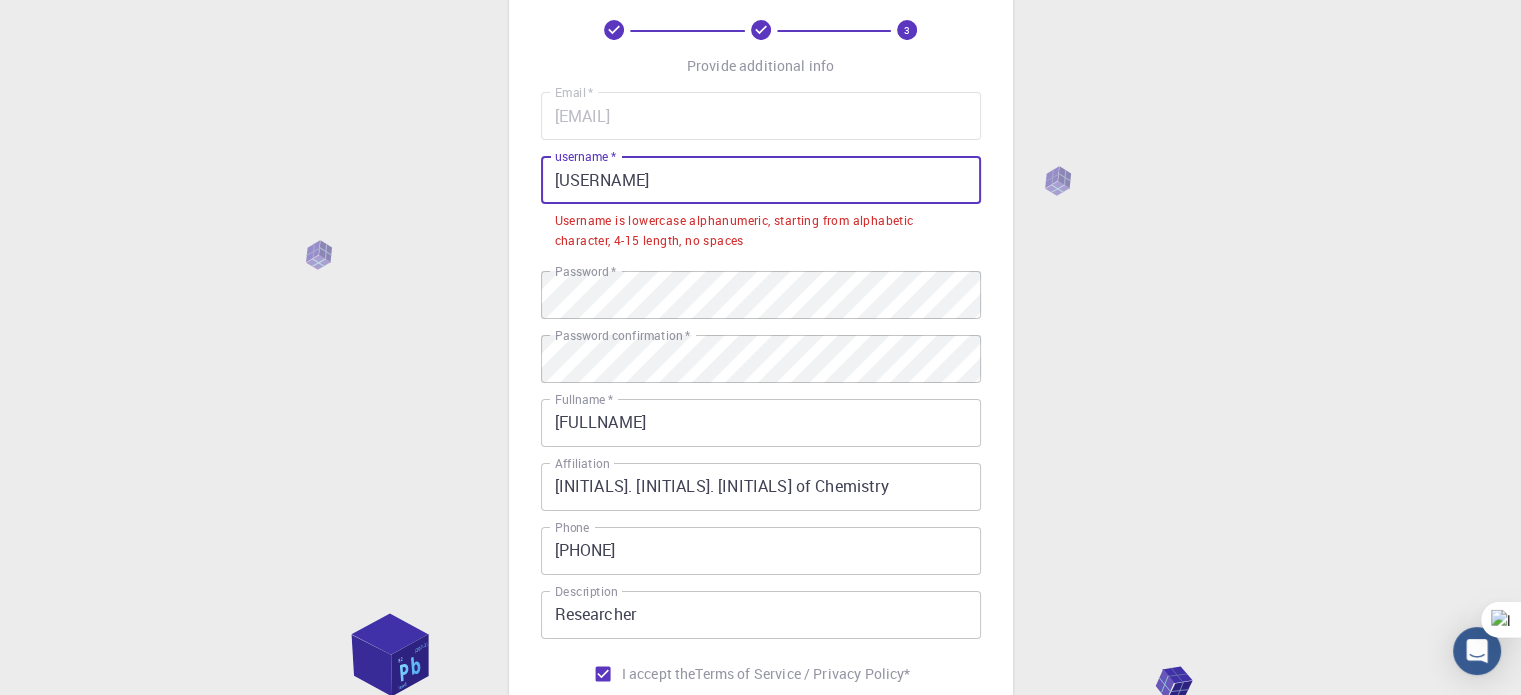 drag, startPoint x: 670, startPoint y: 175, endPoint x: 591, endPoint y: 175, distance: 79 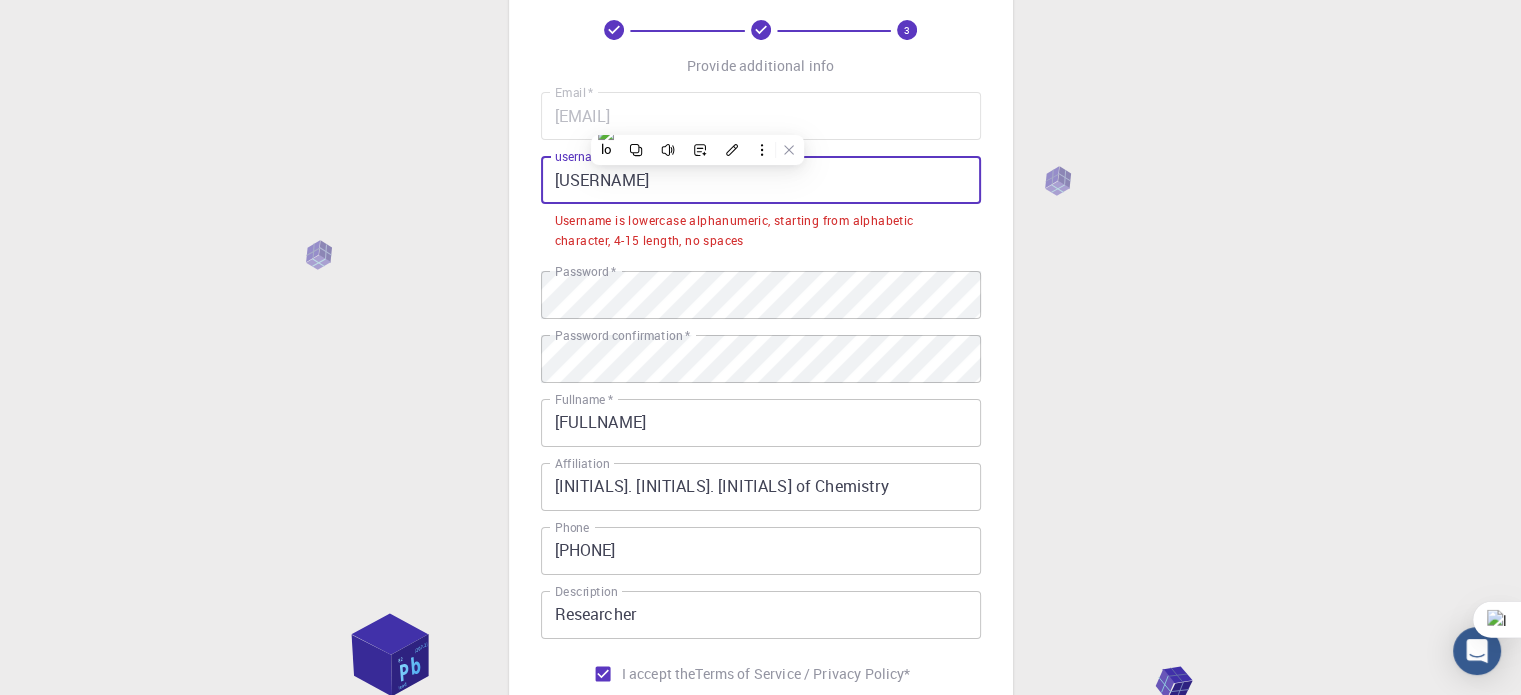 click on "[USERNAME]" at bounding box center [761, 180] 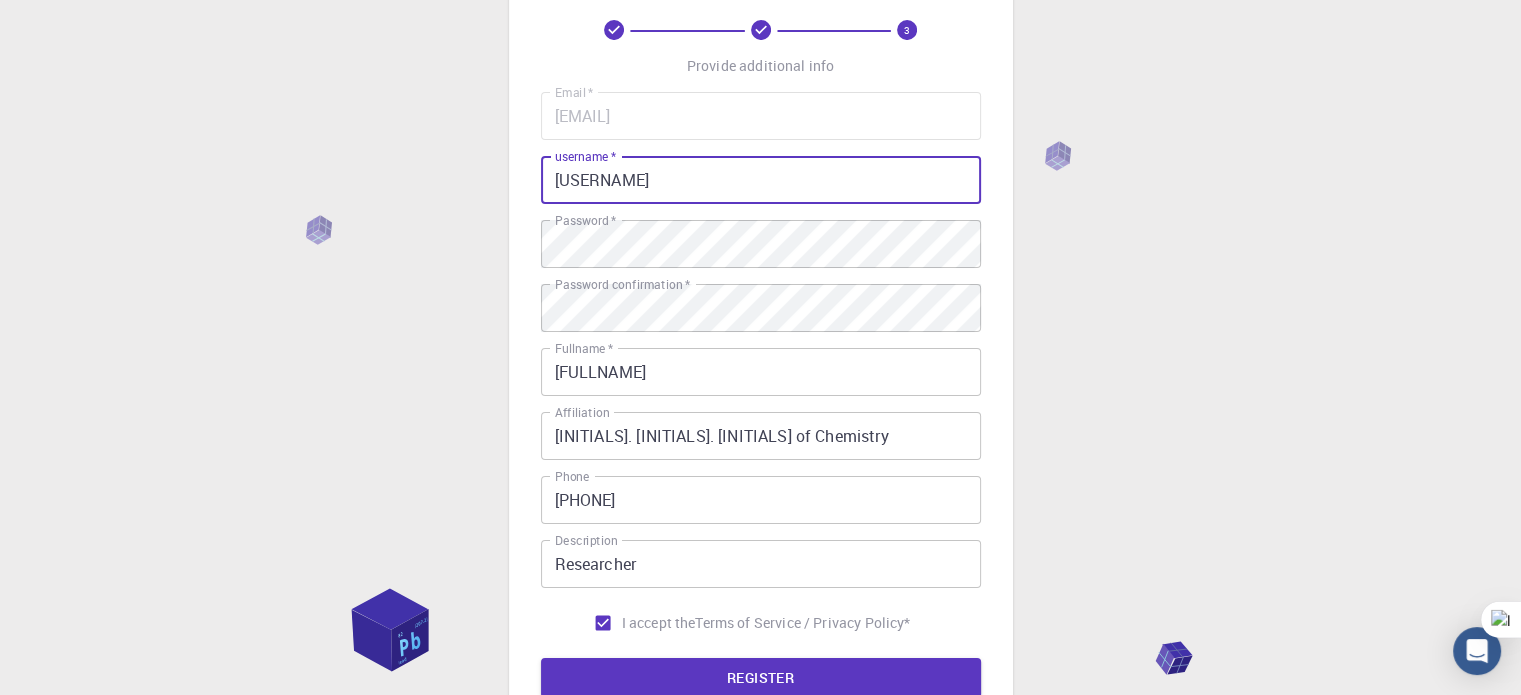 type on "[USERNAME]" 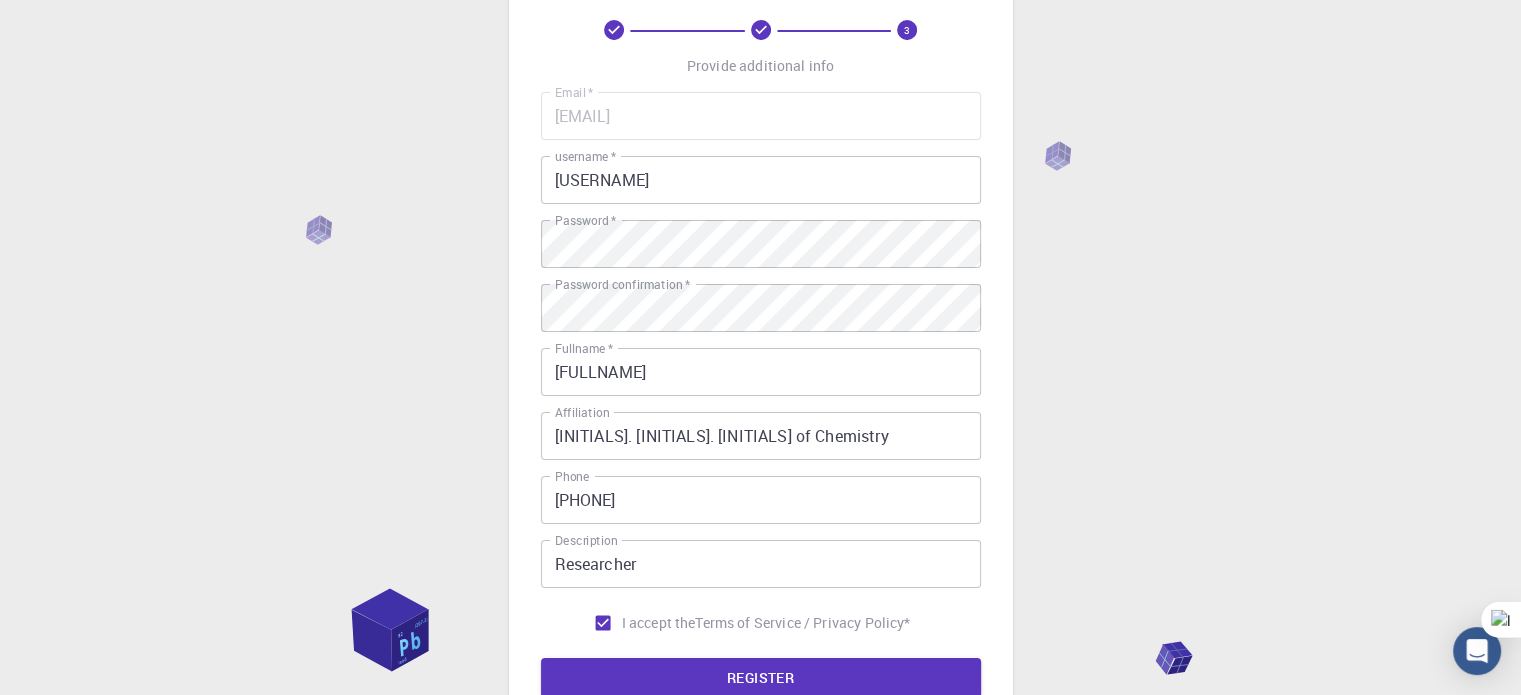 click on "Email * [EMAIL] Email * username * [USERNAME] username * Password * Password * Password confirmation * Password confirmation * Fullname * [FULLNAME] Fullname * Affiliation [INITIALS]. [INITIALS]. [INITIALS] of Chemistry Affiliation Phone [PHONE] Phone Description Researcher Description I accept the Terms of Service / Privacy Policy *" at bounding box center [761, 367] 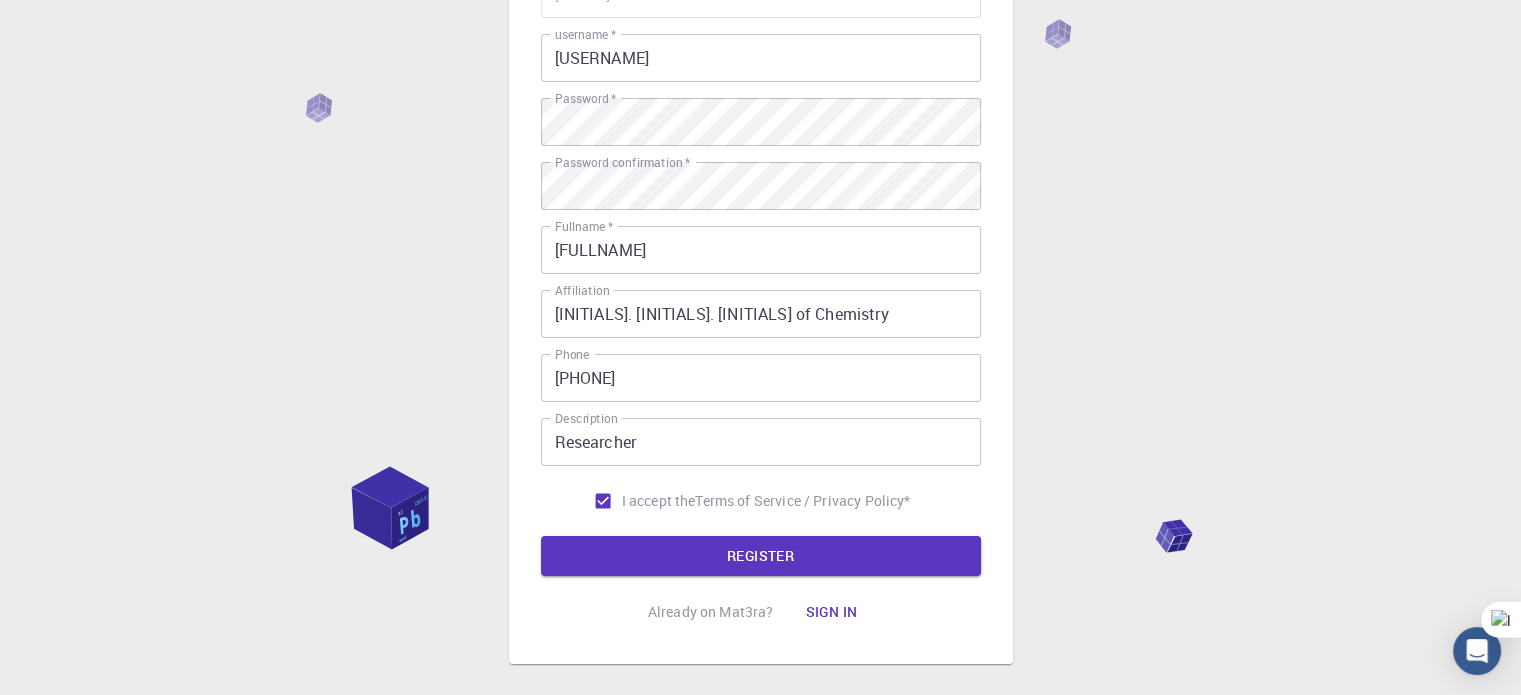 scroll, scrollTop: 200, scrollLeft: 0, axis: vertical 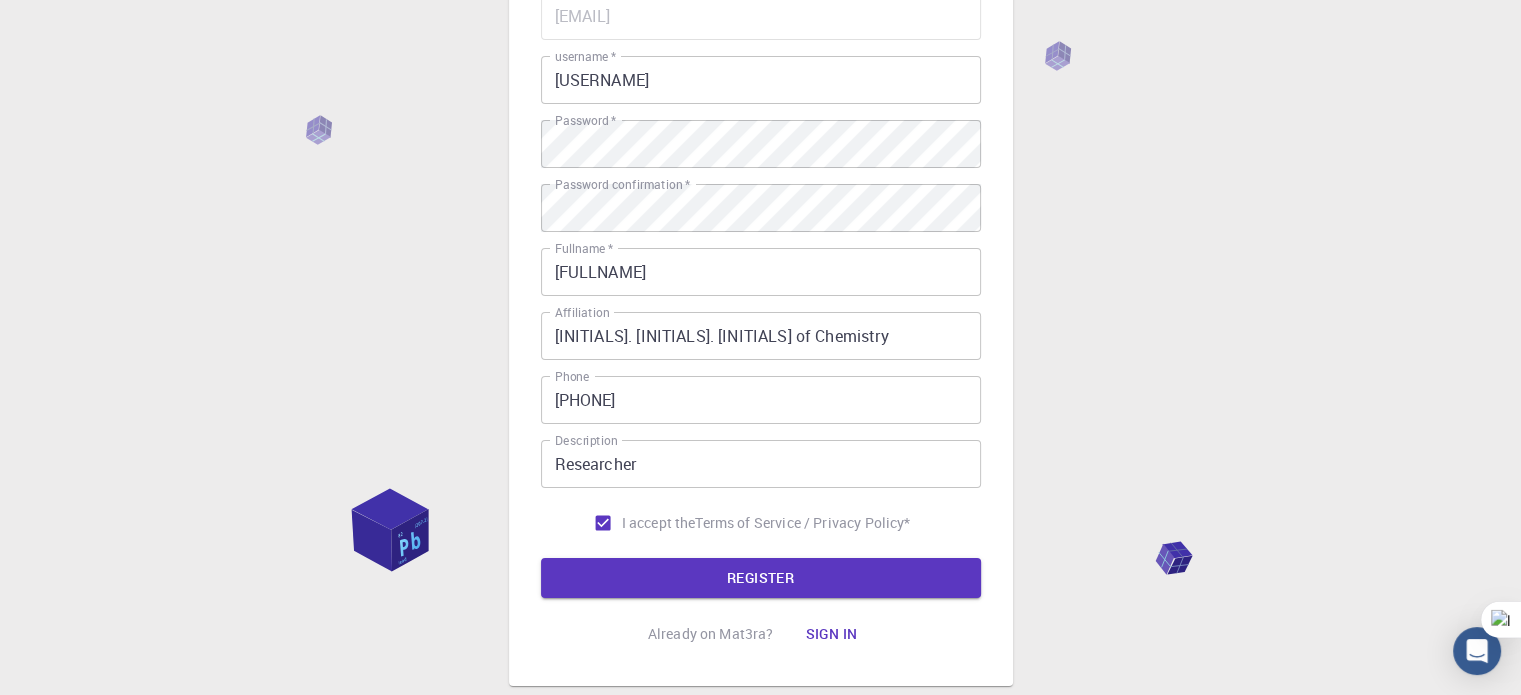 click on "REGISTER" at bounding box center (761, 578) 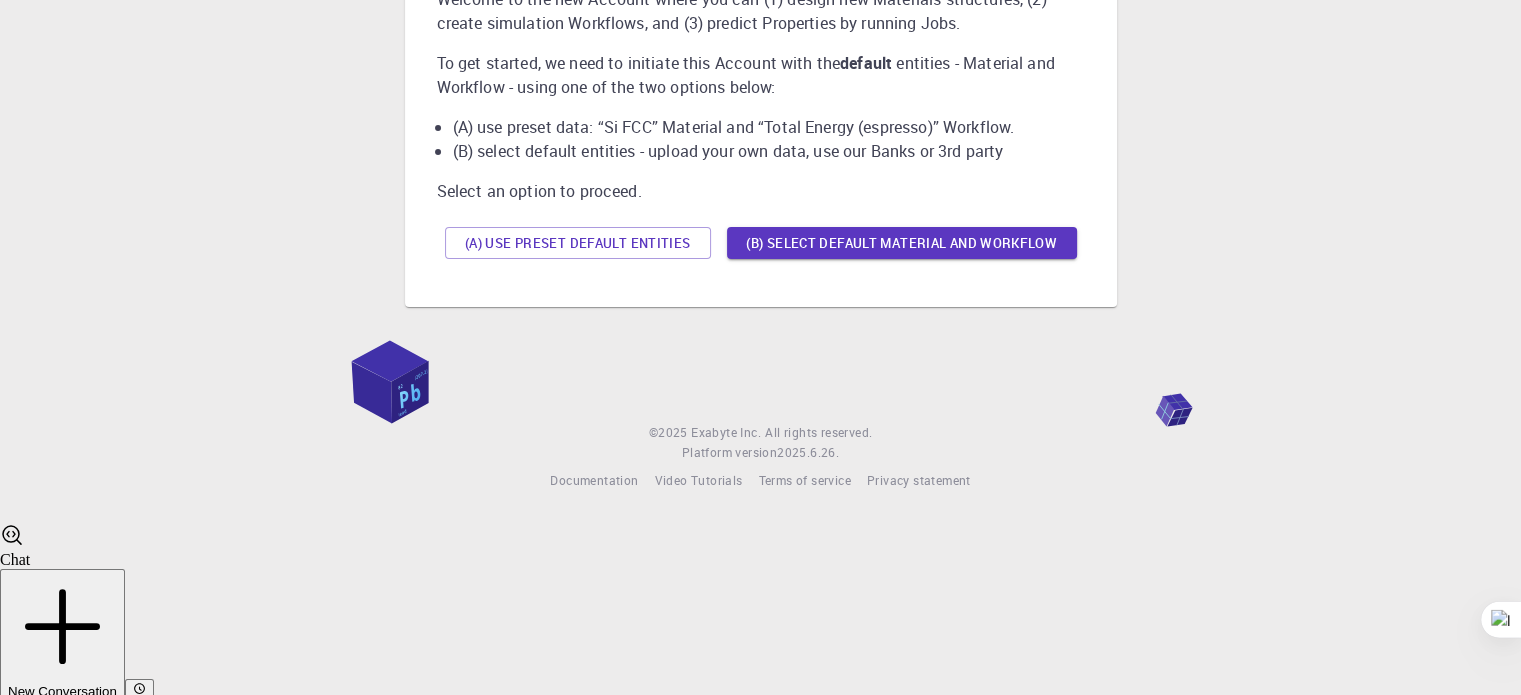 scroll, scrollTop: 0, scrollLeft: 0, axis: both 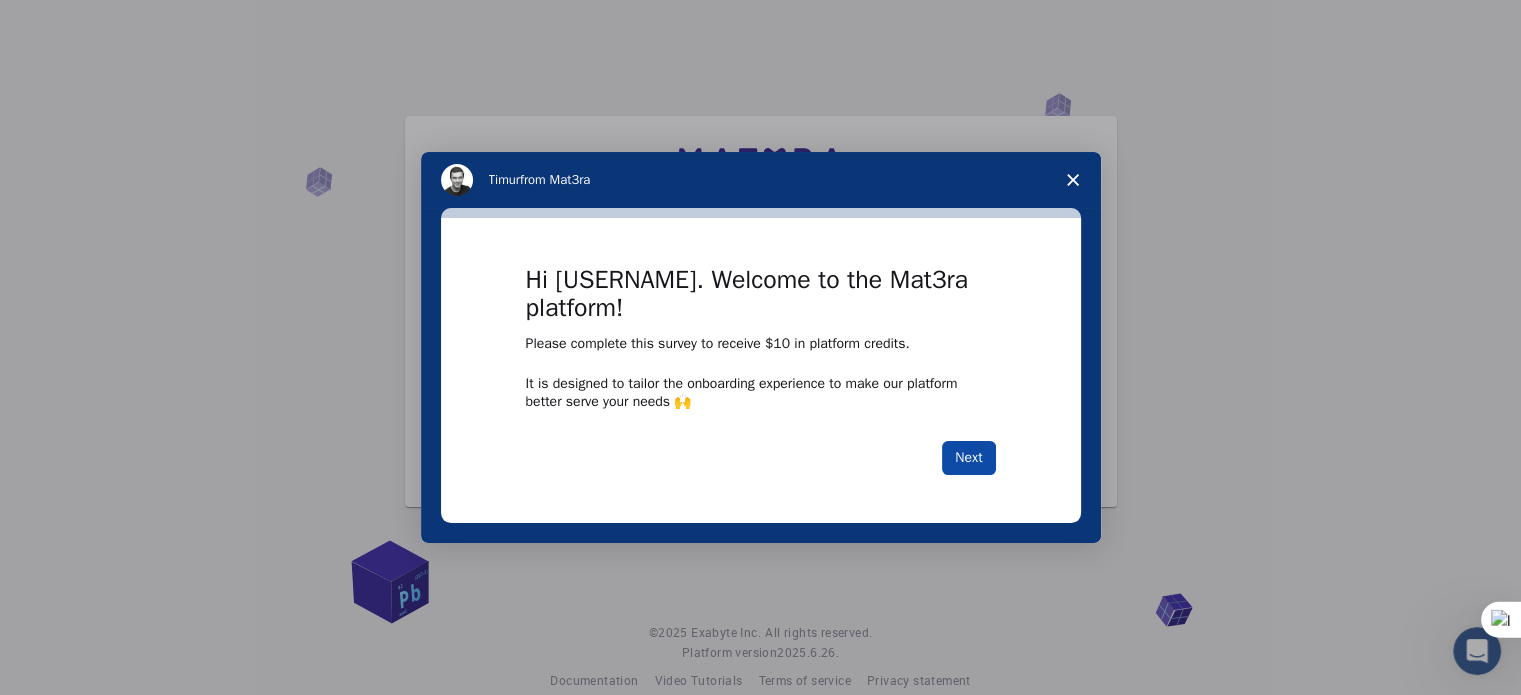 click on "Next" at bounding box center (968, 458) 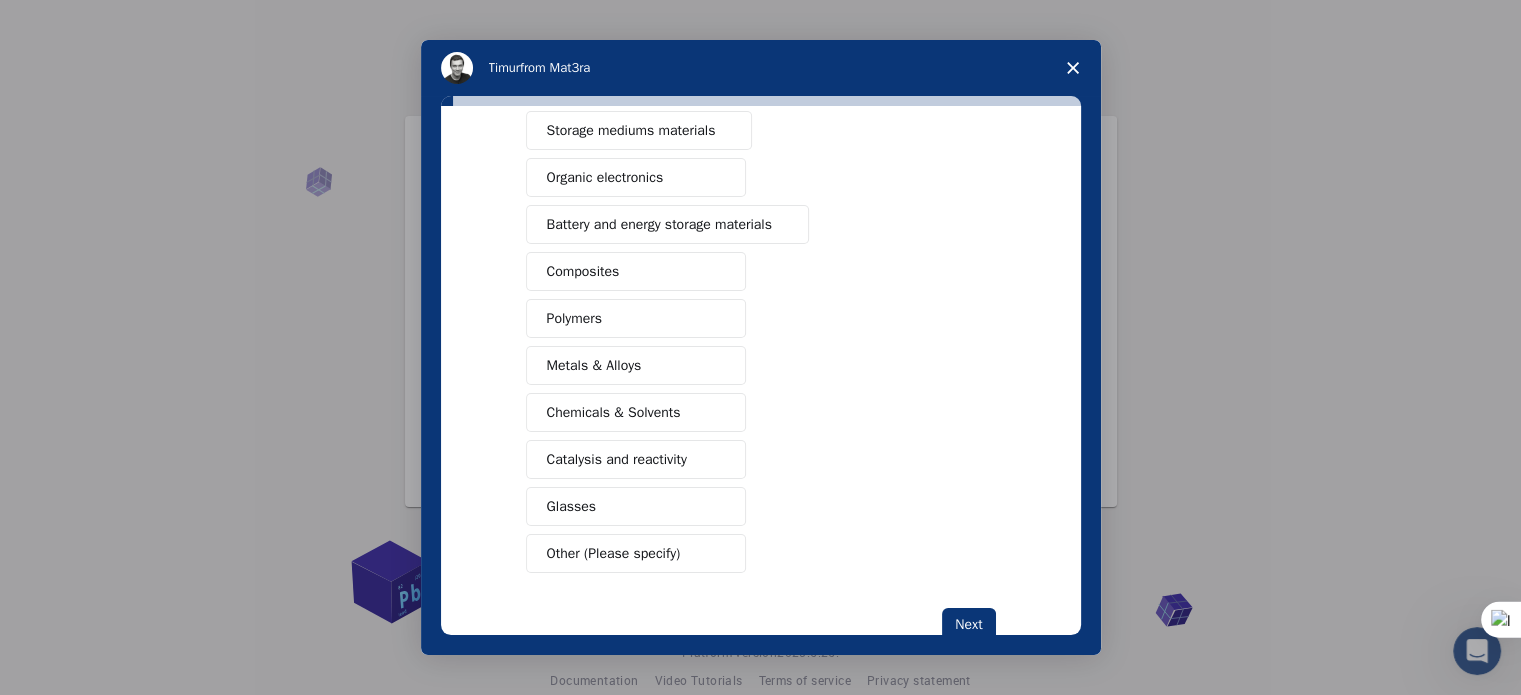 scroll, scrollTop: 224, scrollLeft: 0, axis: vertical 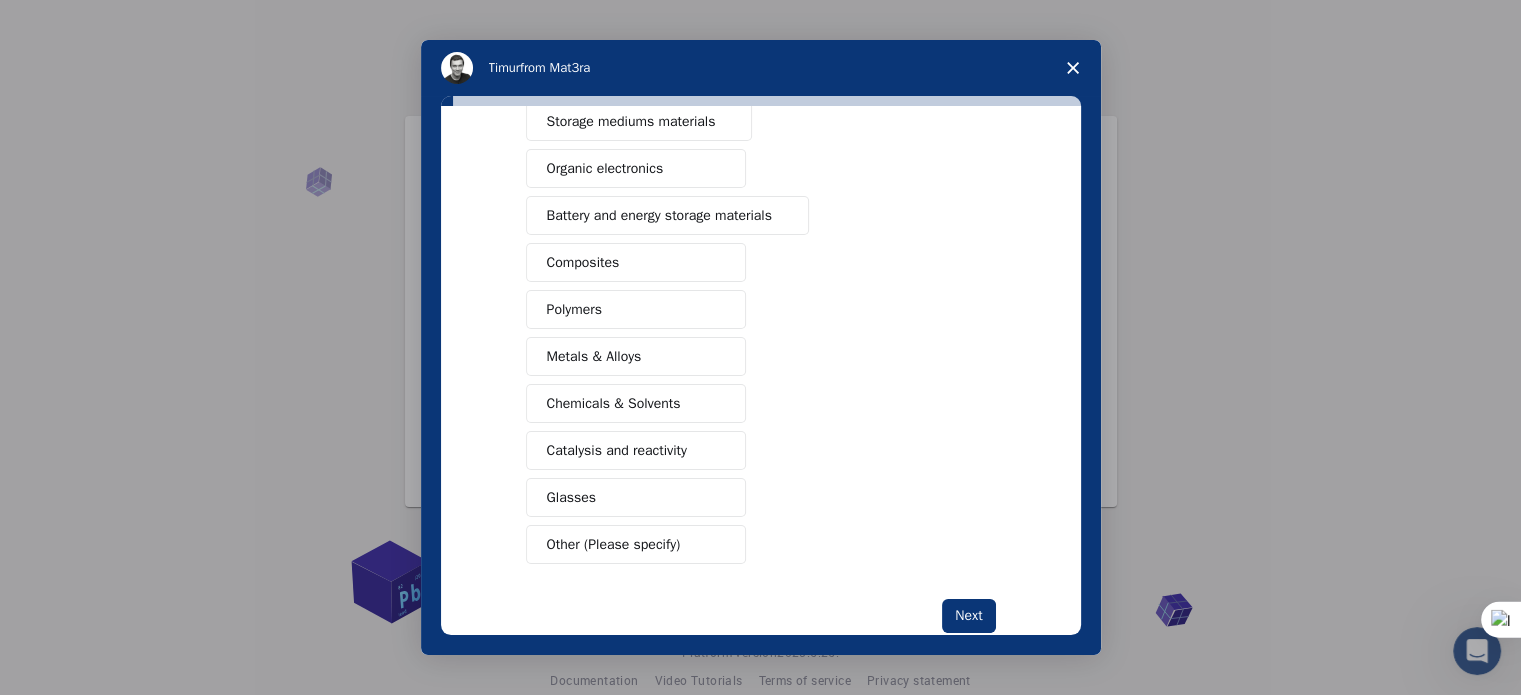 click on "Other (Please specify)" at bounding box center (614, 544) 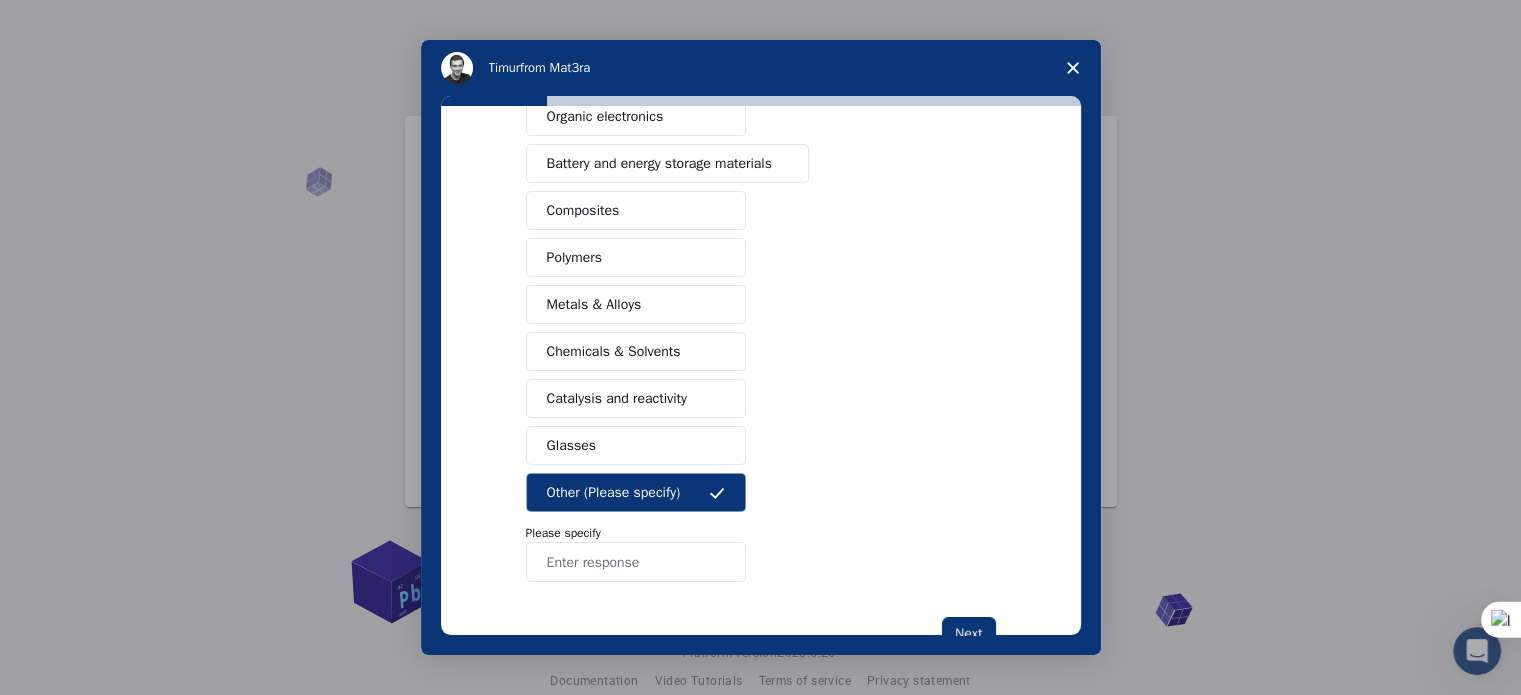 scroll, scrollTop: 295, scrollLeft: 0, axis: vertical 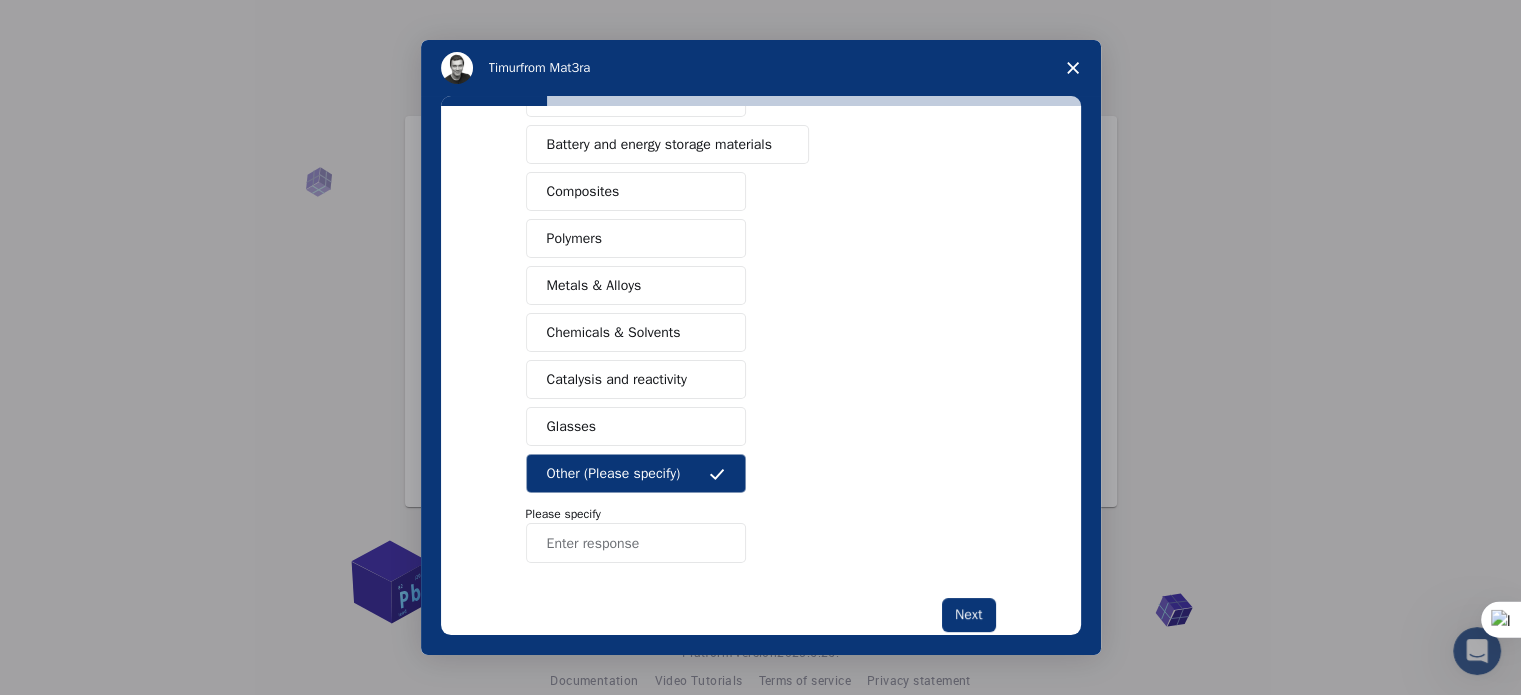 click 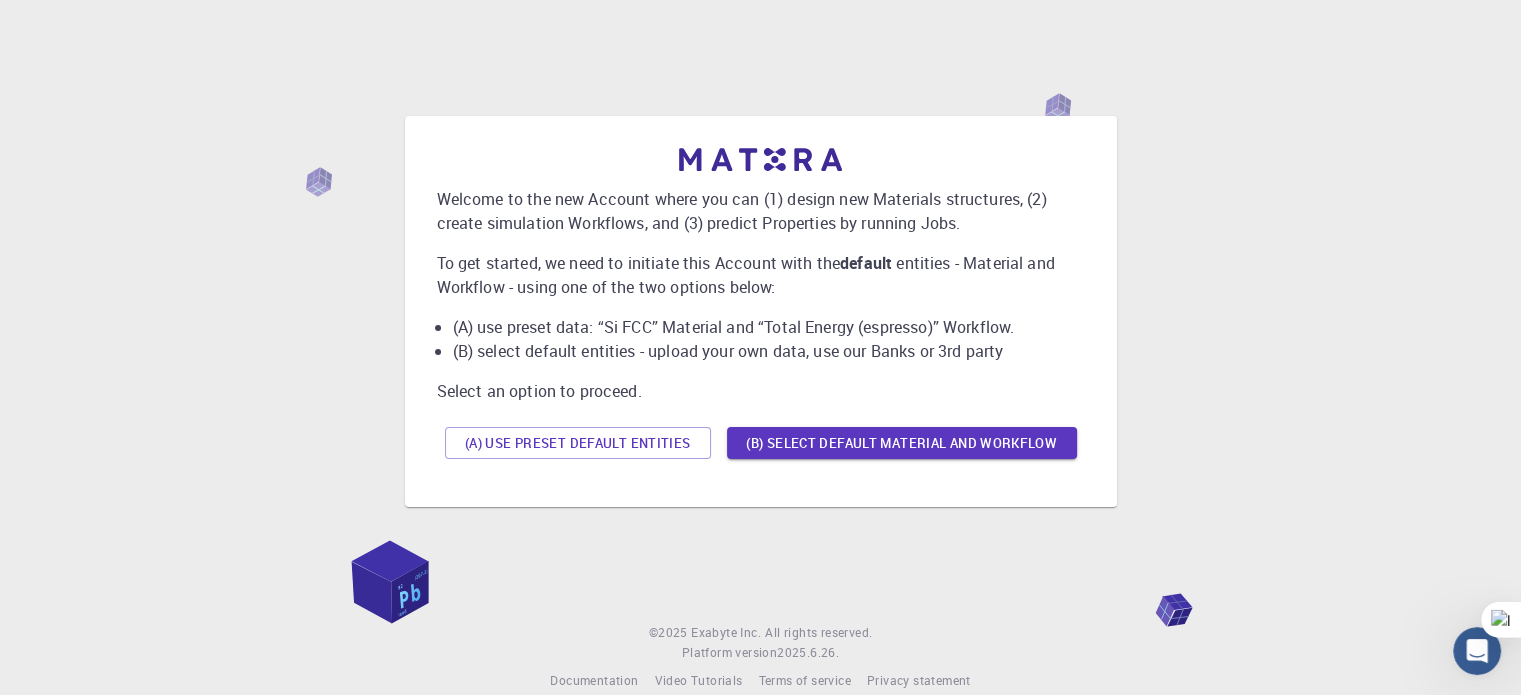 scroll, scrollTop: 7, scrollLeft: 0, axis: vertical 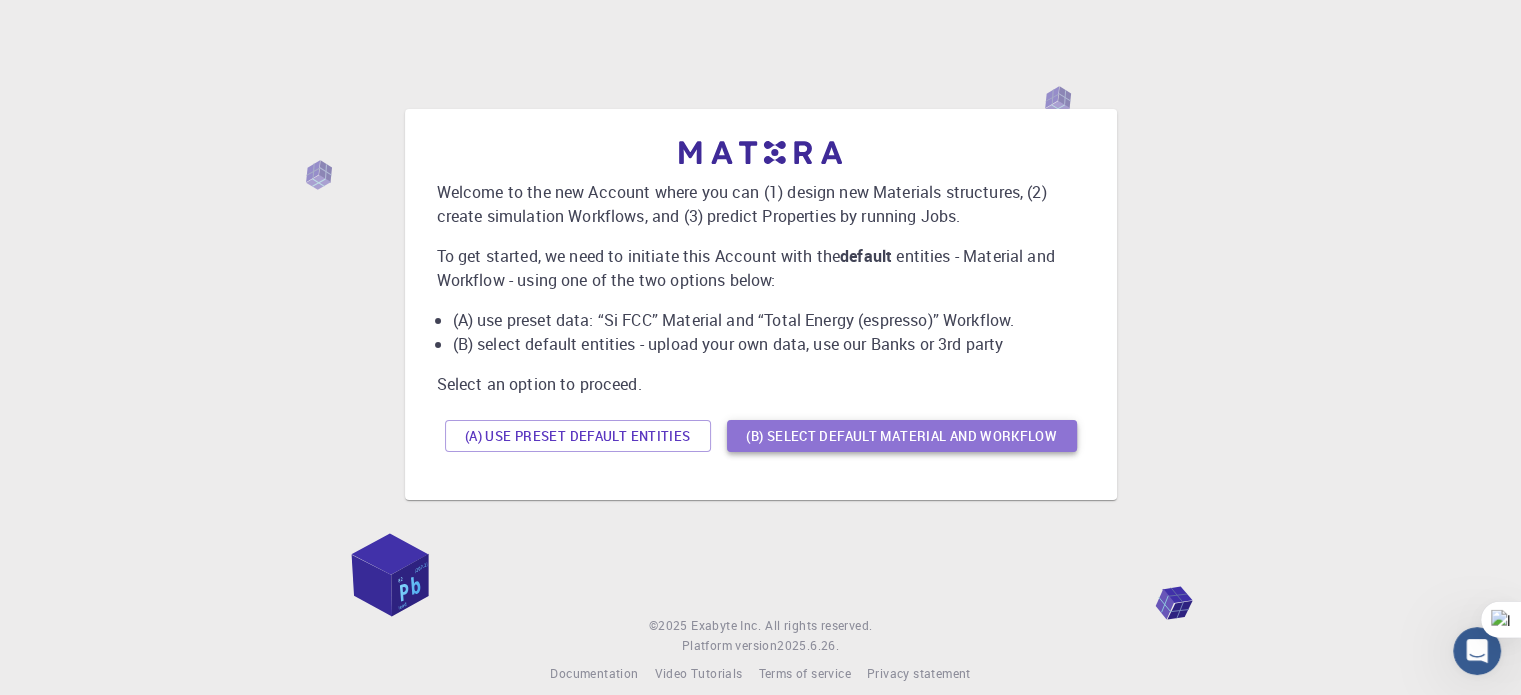click on "(B) Select default material and workflow" at bounding box center (902, 436) 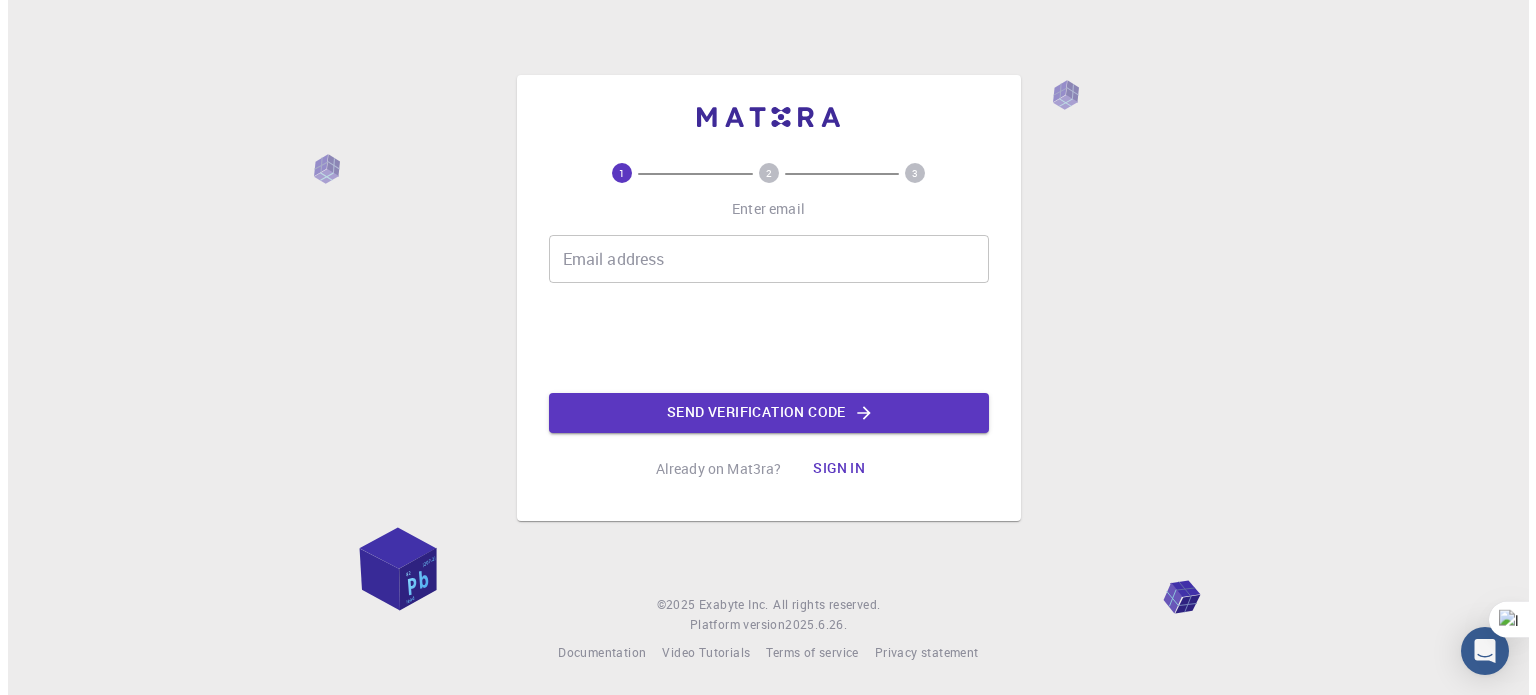 scroll, scrollTop: 0, scrollLeft: 0, axis: both 